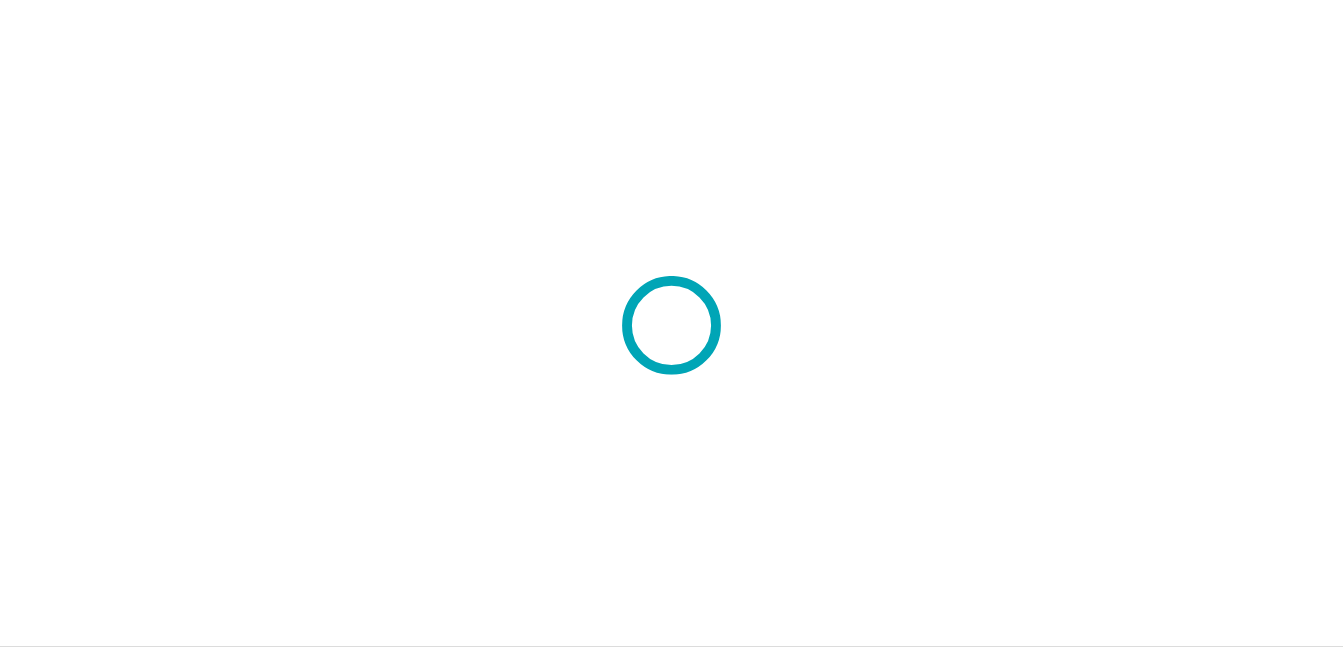 scroll, scrollTop: 0, scrollLeft: 0, axis: both 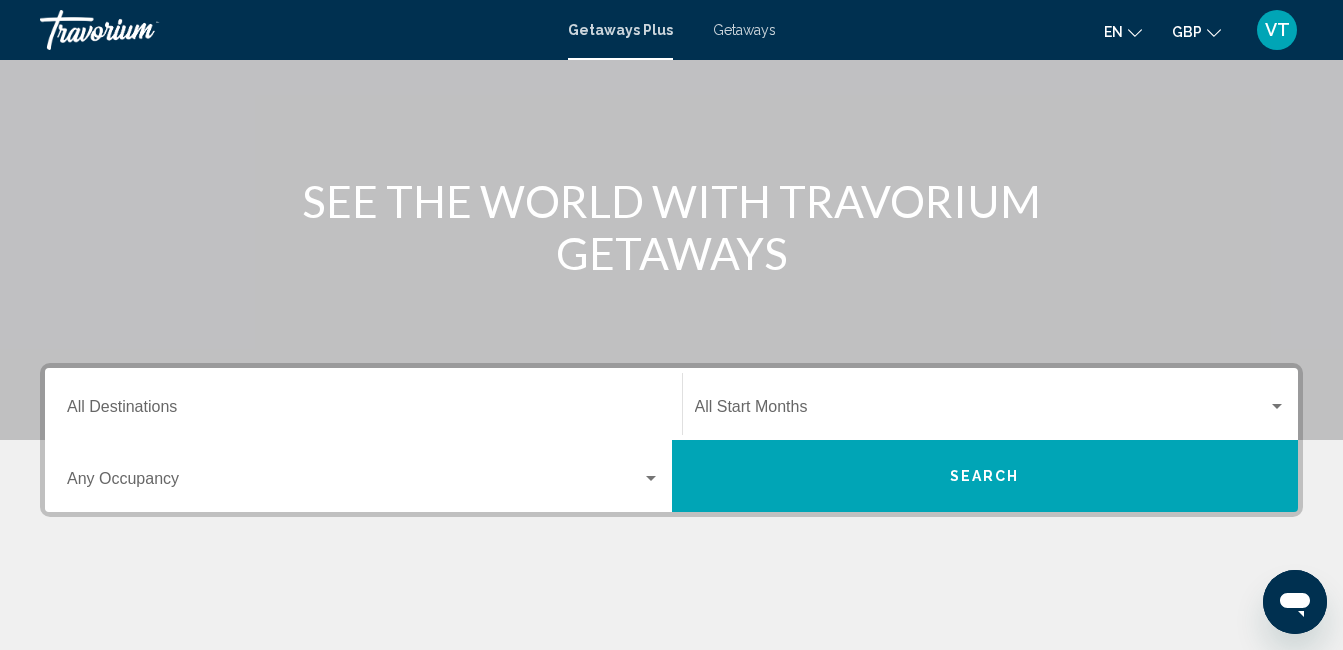 click on "Getaways Plus  Getaways en
English Español Français Italiano Português русский GBP
USD ($) MXN (Mex$) CAD (Can$) GBP (£) EUR (€) AUD (A$) NZD (NZ$) CNY (CN¥) VT Login" at bounding box center [671, 30] 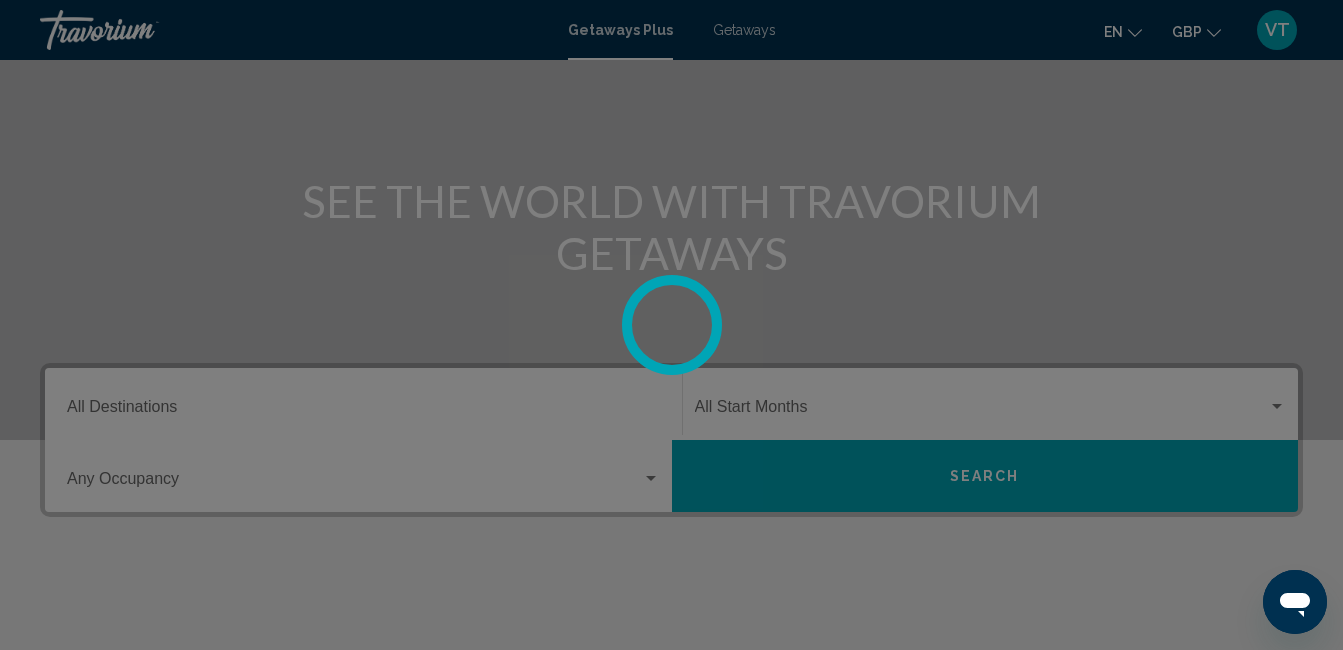 click at bounding box center [671, 325] 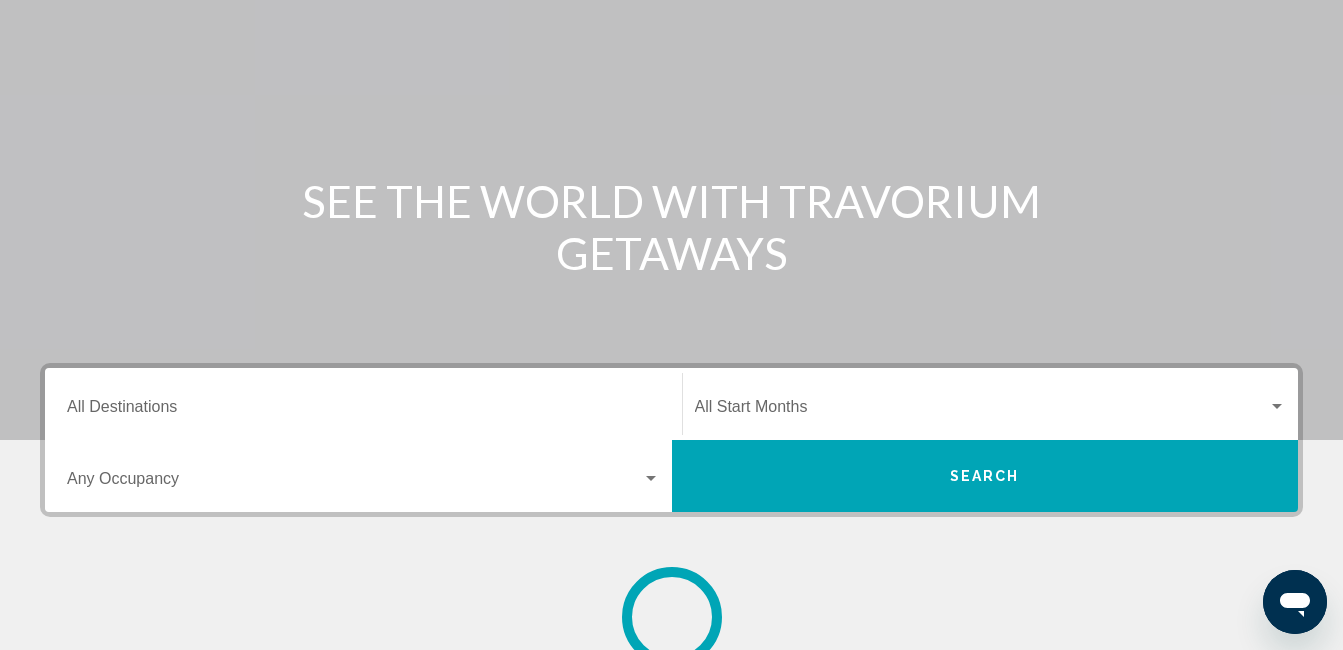 scroll, scrollTop: 0, scrollLeft: 0, axis: both 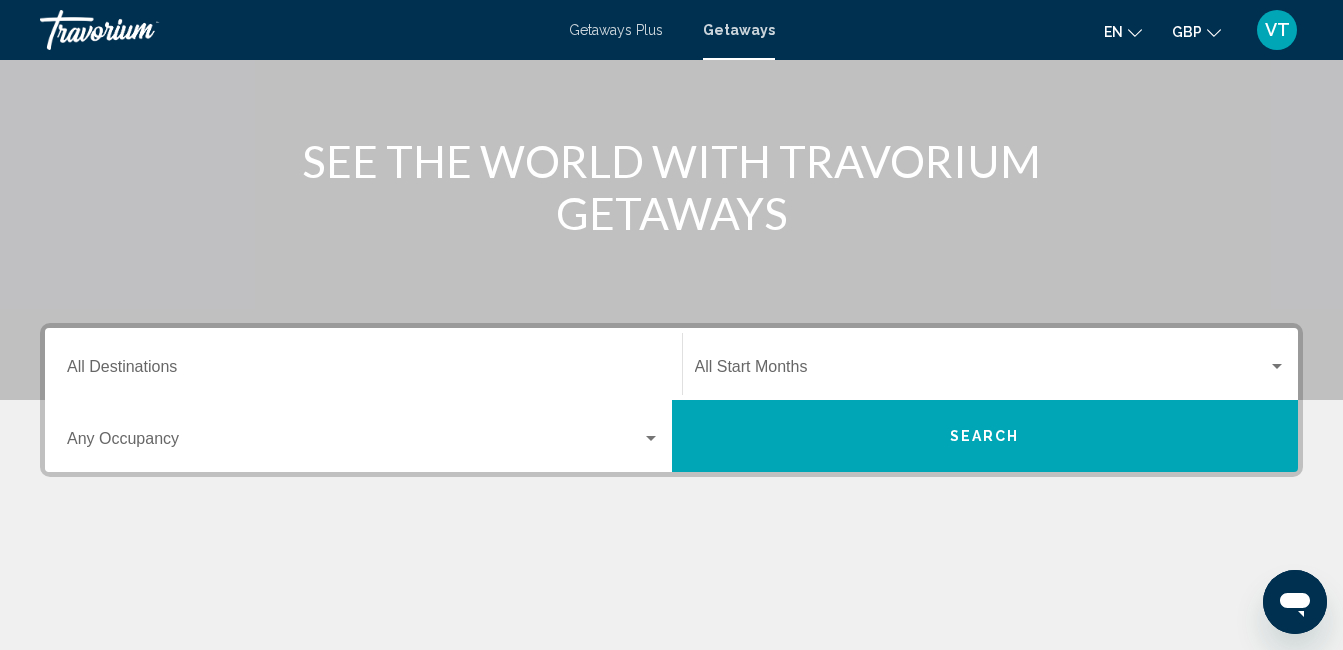click on "Destination All Destinations" at bounding box center [363, 371] 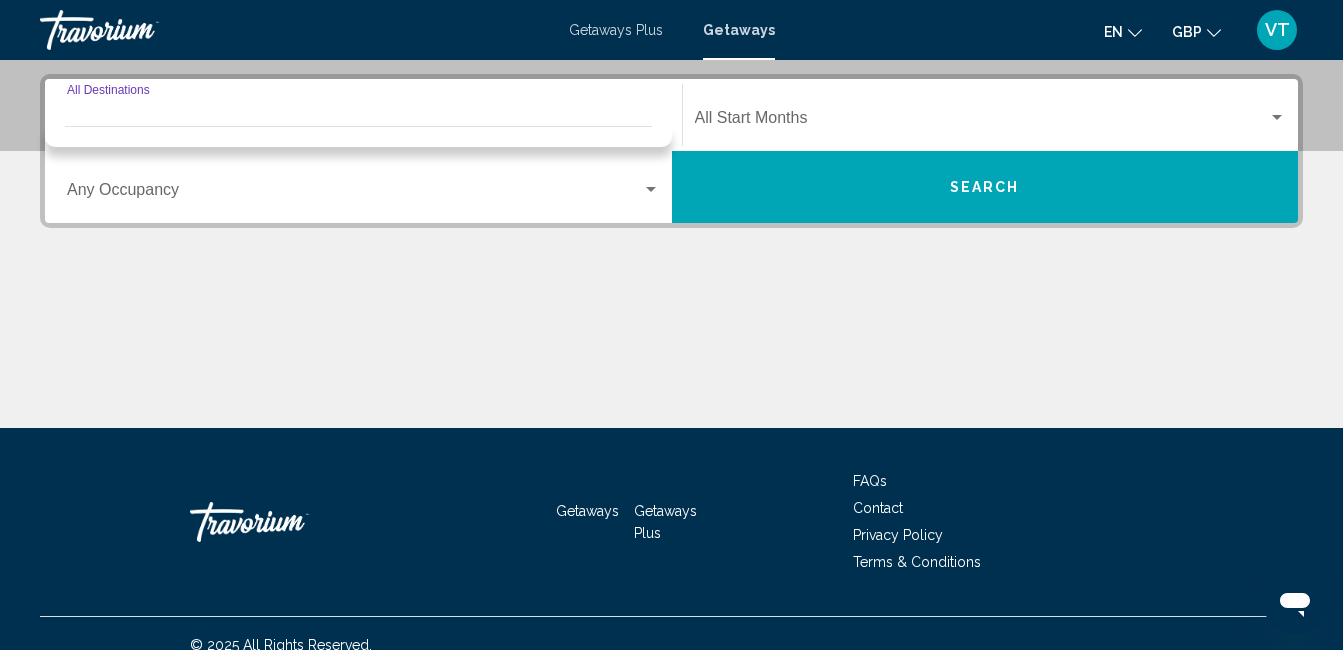 scroll, scrollTop: 458, scrollLeft: 0, axis: vertical 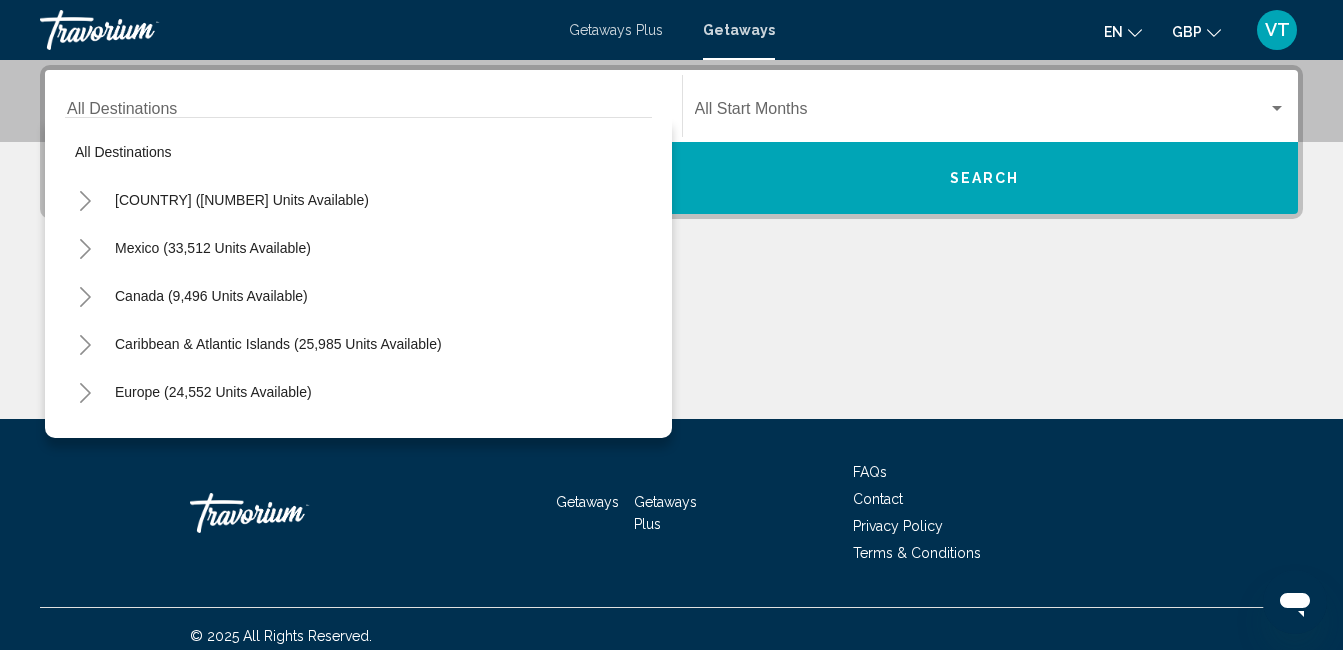 drag, startPoint x: 83, startPoint y: 395, endPoint x: 387, endPoint y: 419, distance: 304.9459 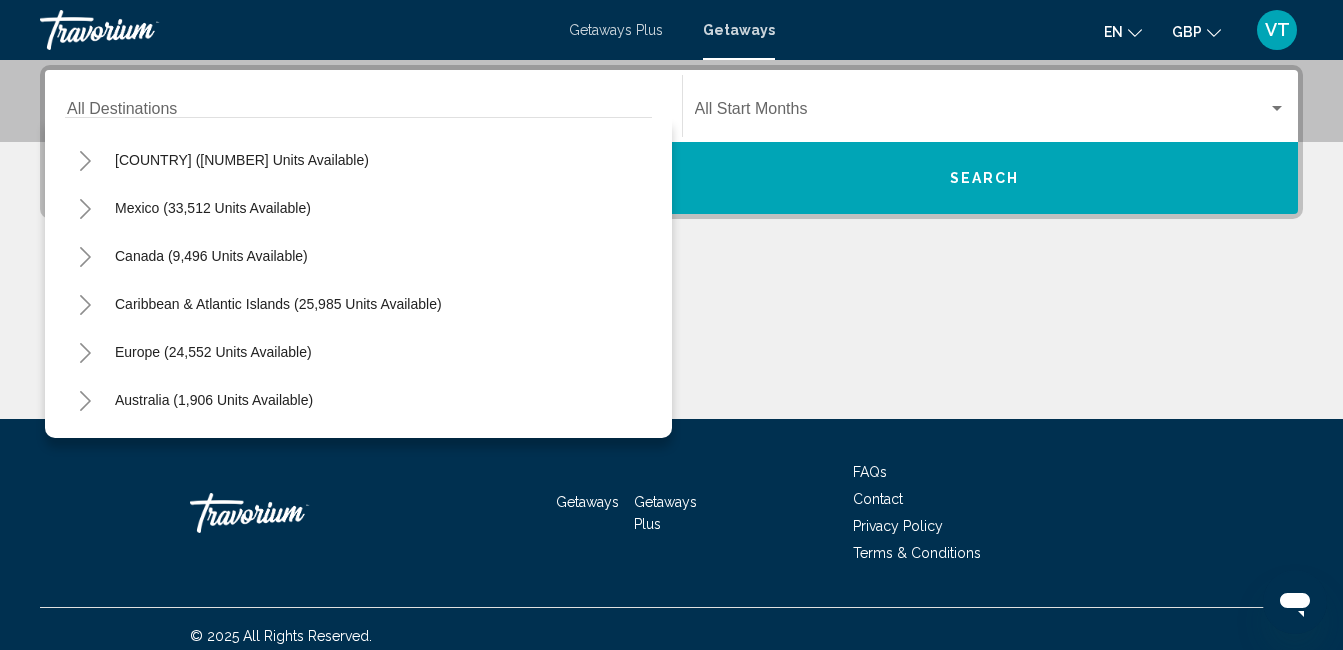 scroll, scrollTop: 80, scrollLeft: 0, axis: vertical 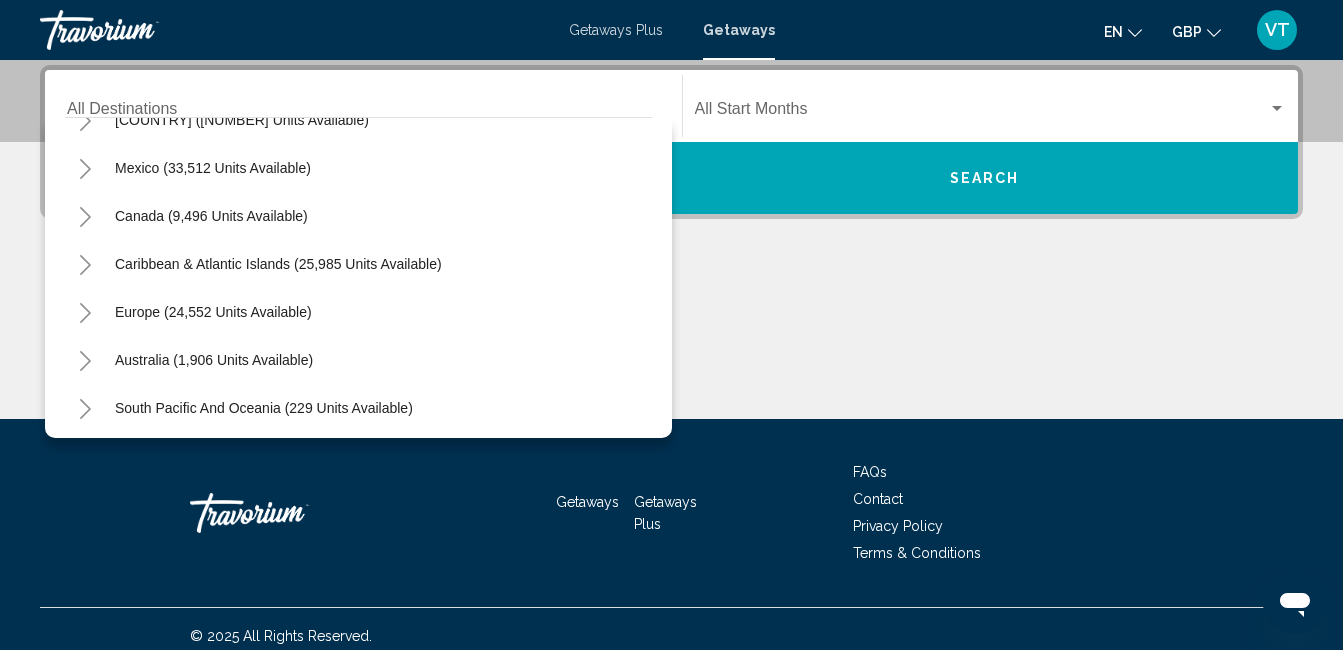 click 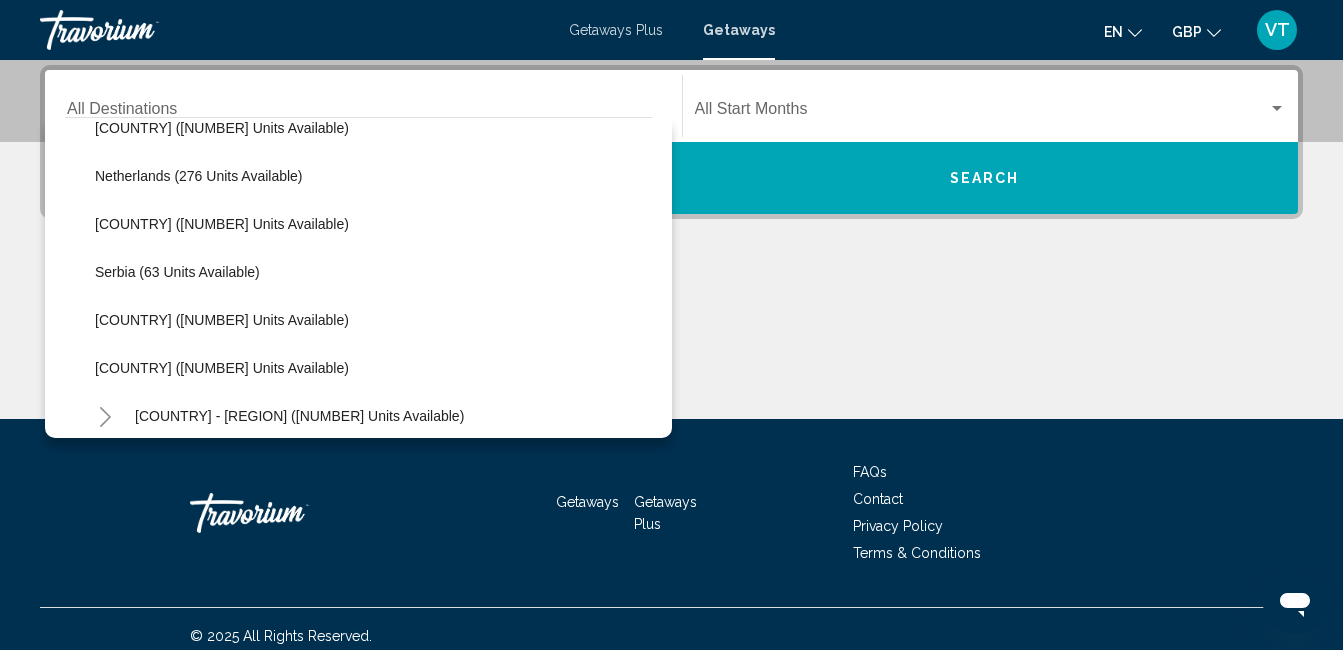 scroll, scrollTop: 1027, scrollLeft: 0, axis: vertical 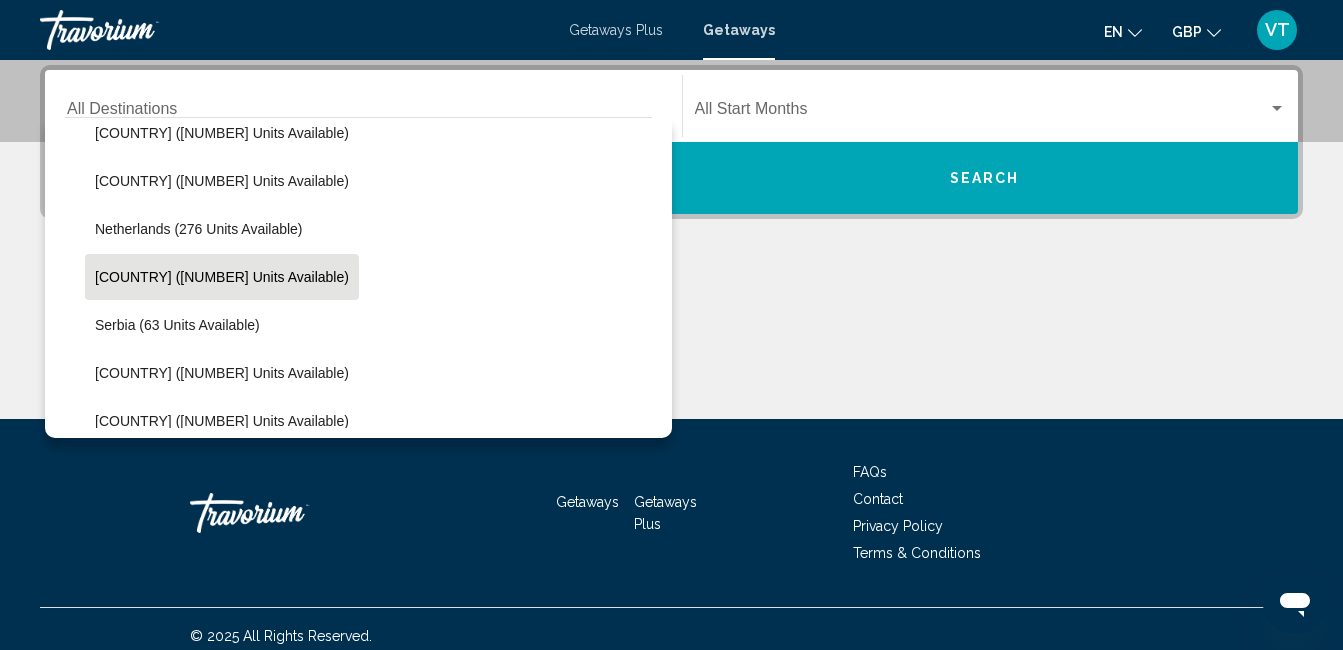 click on "[COUNTRY] ([NUMBER] units available)" 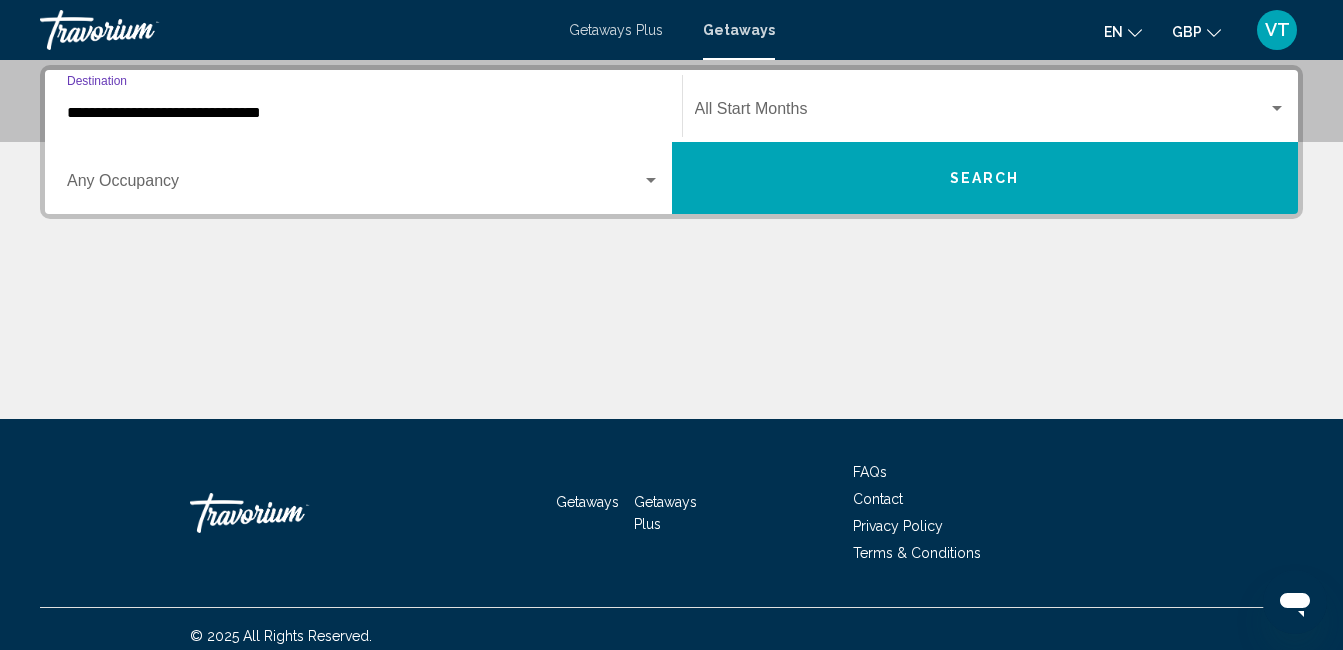 click at bounding box center [651, 180] 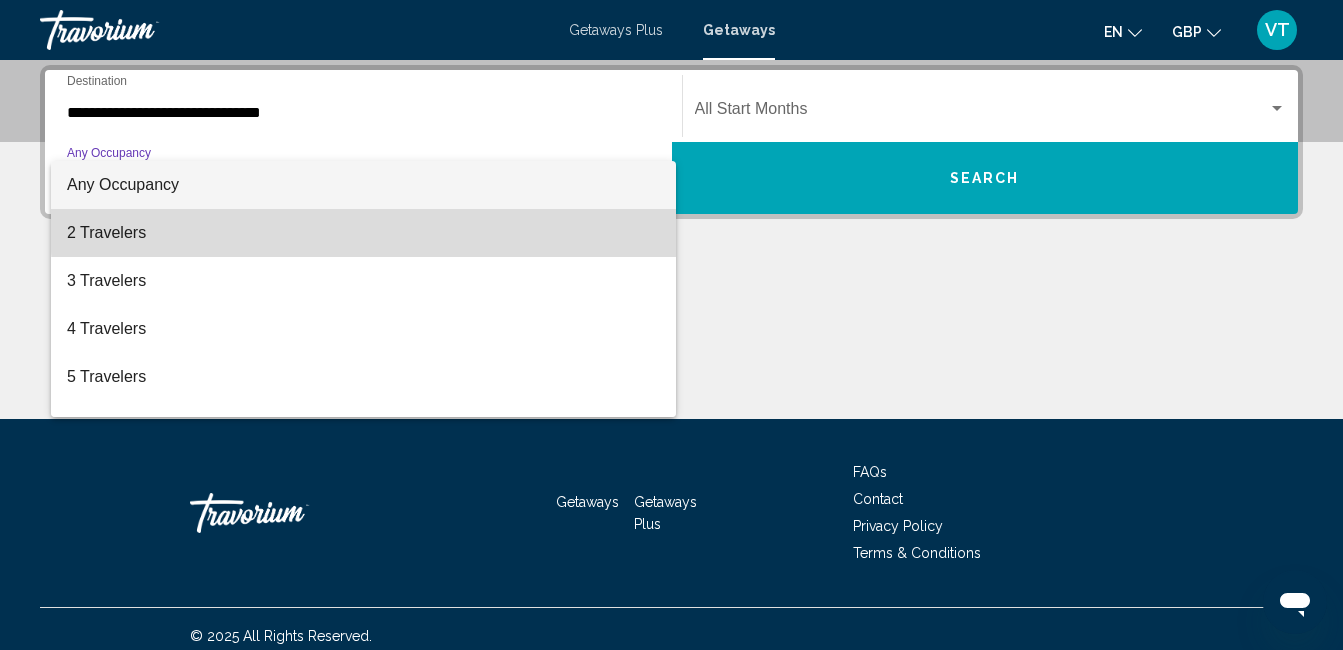 click on "2 Travelers" at bounding box center [363, 233] 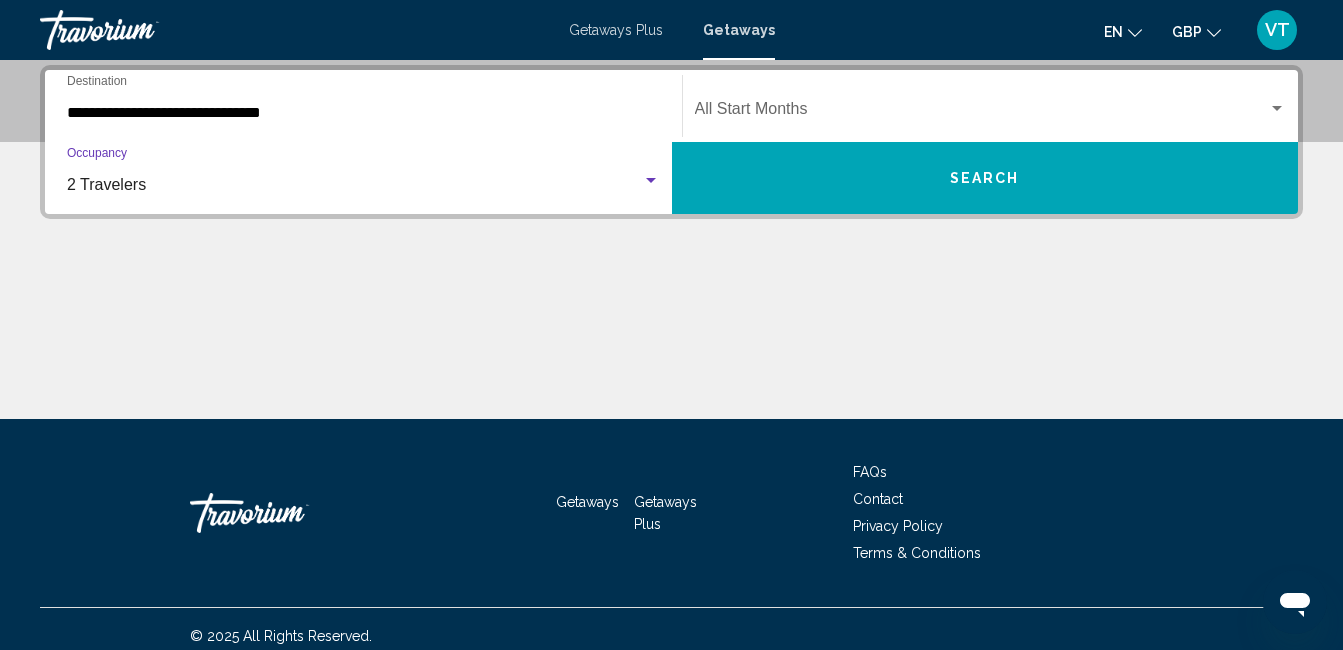 click at bounding box center (982, 113) 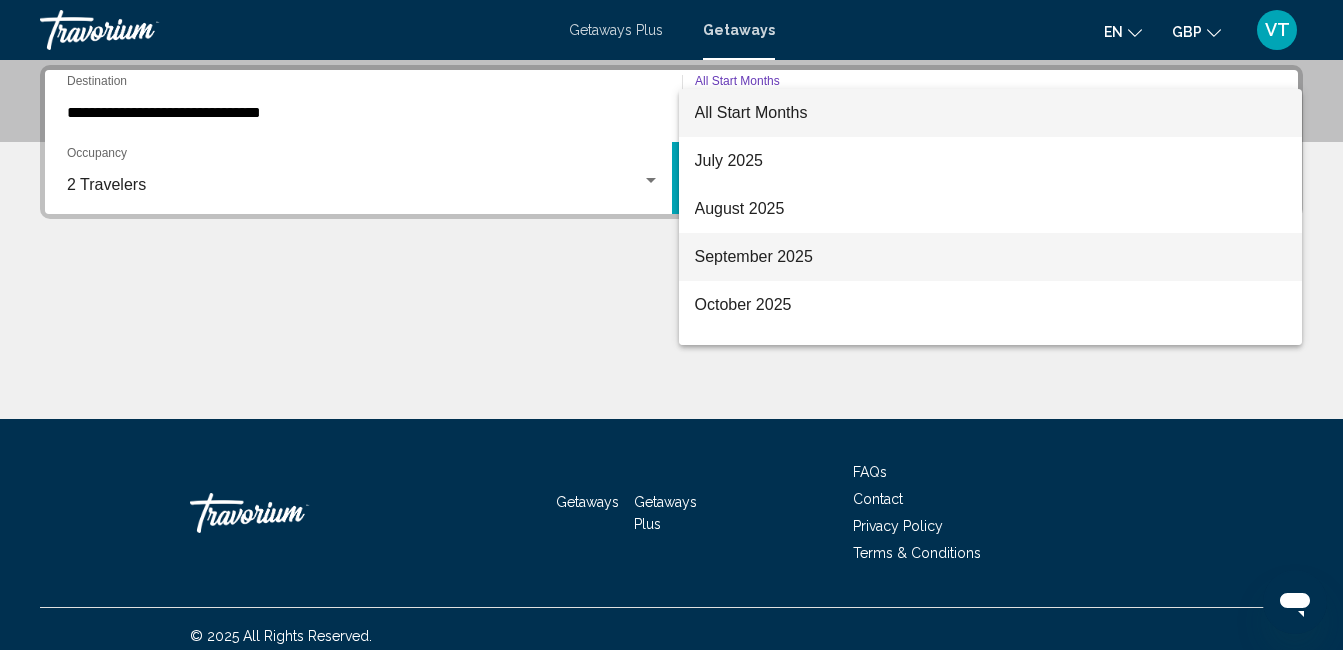 click on "September 2025" at bounding box center [991, 257] 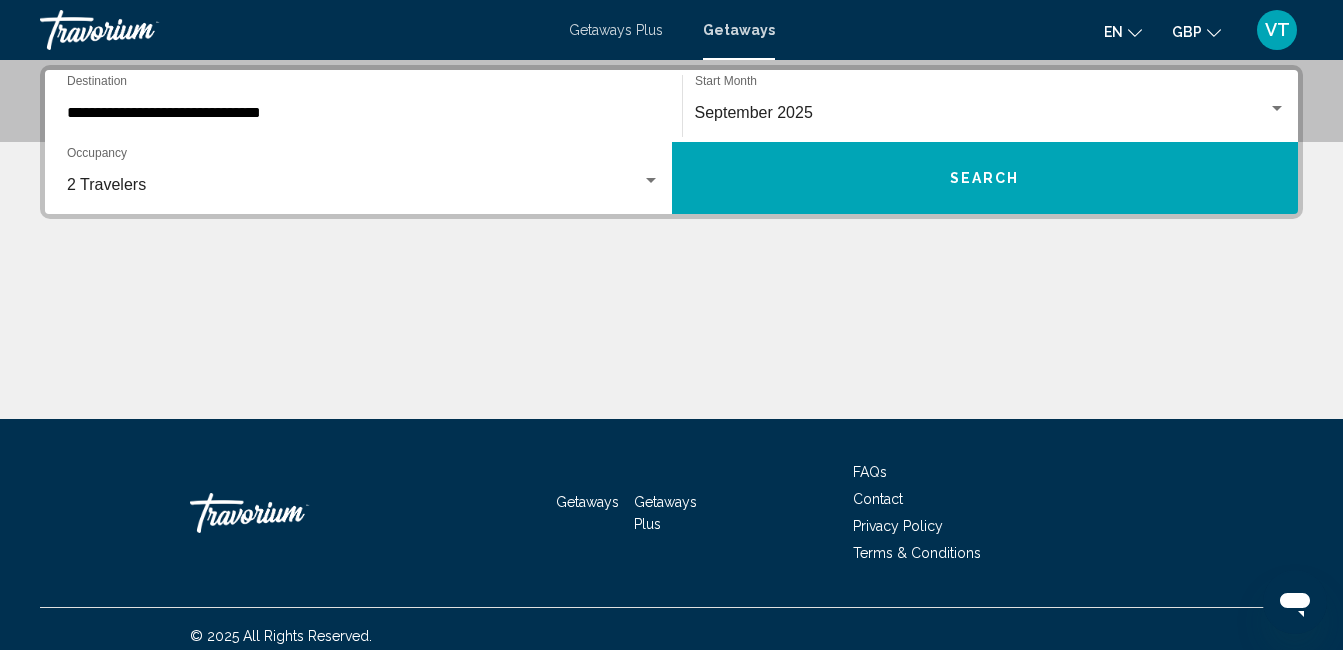 drag, startPoint x: 1167, startPoint y: 240, endPoint x: 1115, endPoint y: 196, distance: 68.117546 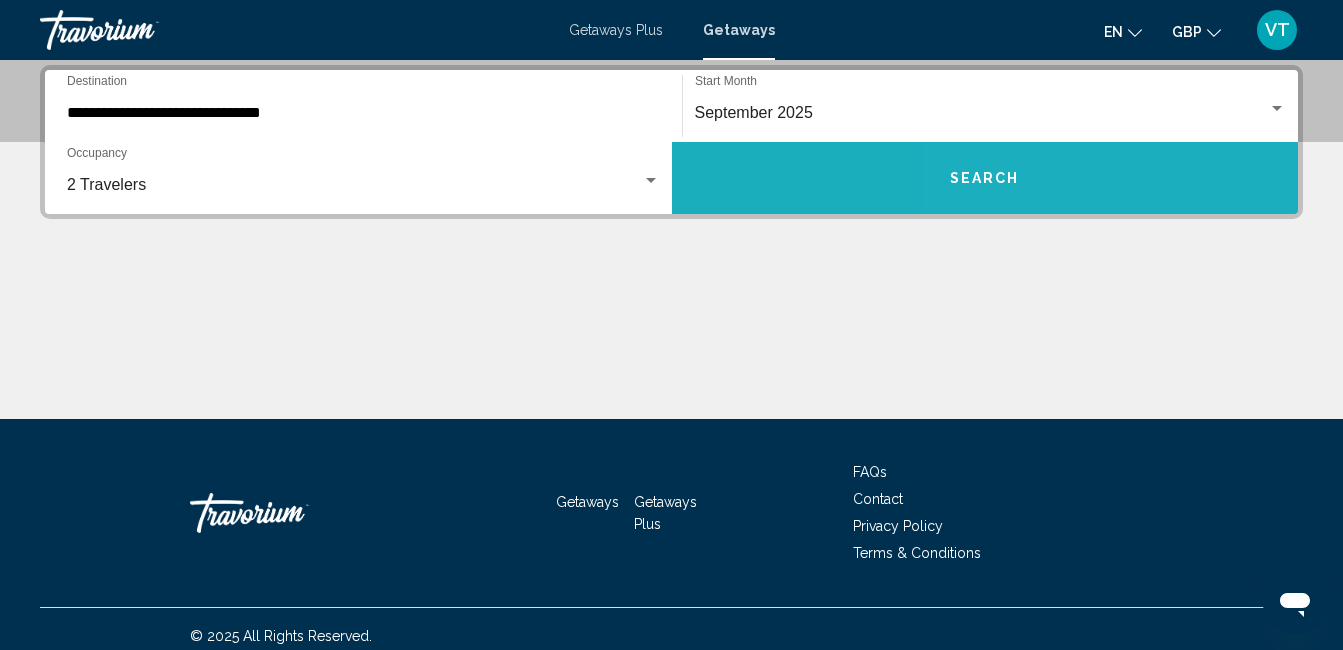 click on "Search" at bounding box center [985, 178] 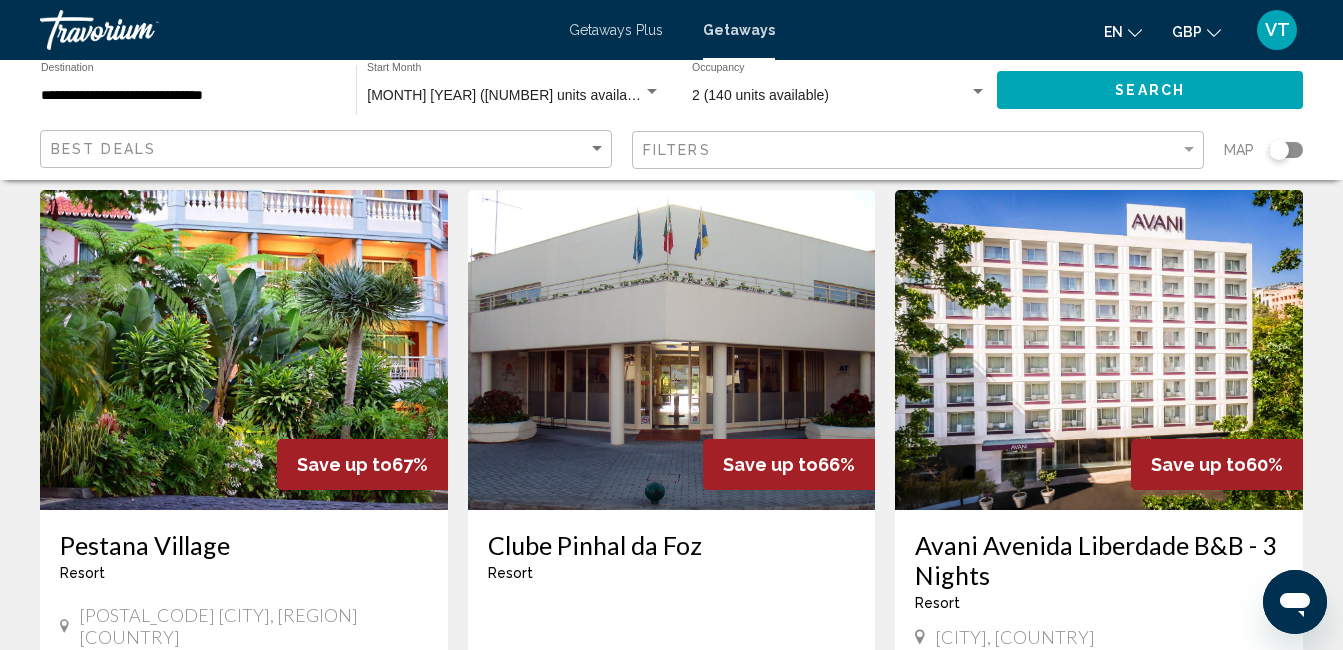 scroll, scrollTop: 120, scrollLeft: 0, axis: vertical 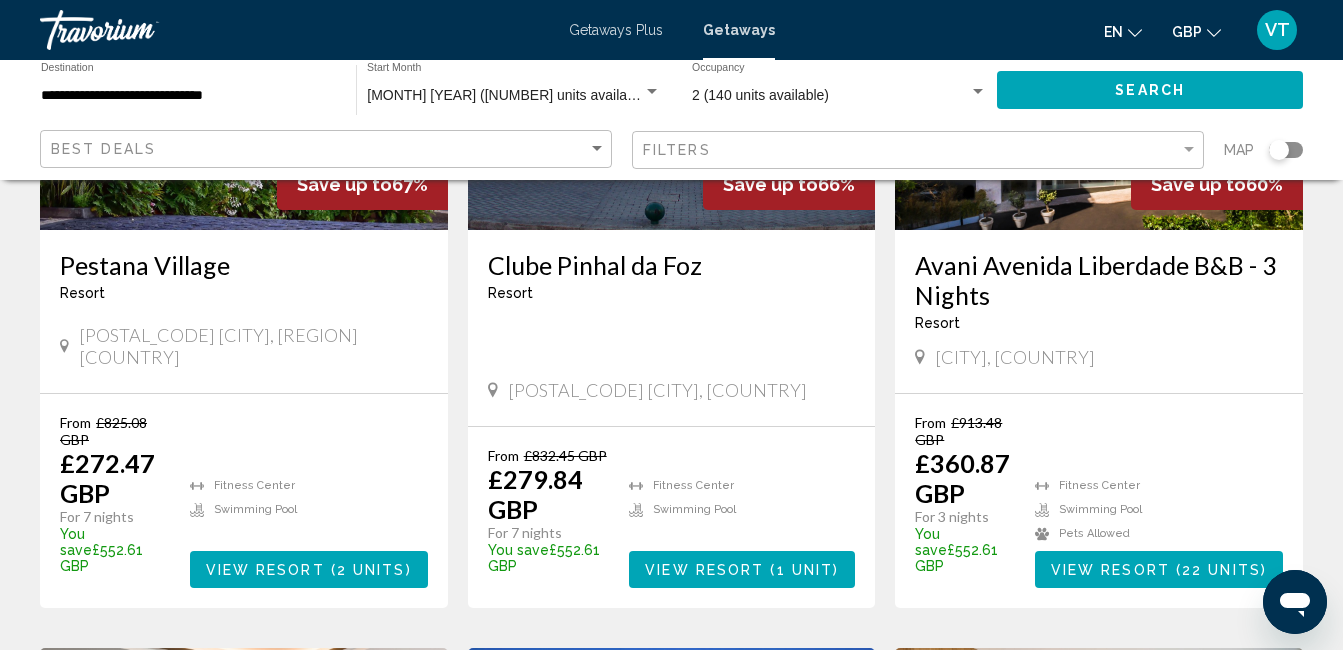 click on "2 units" at bounding box center [371, 570] 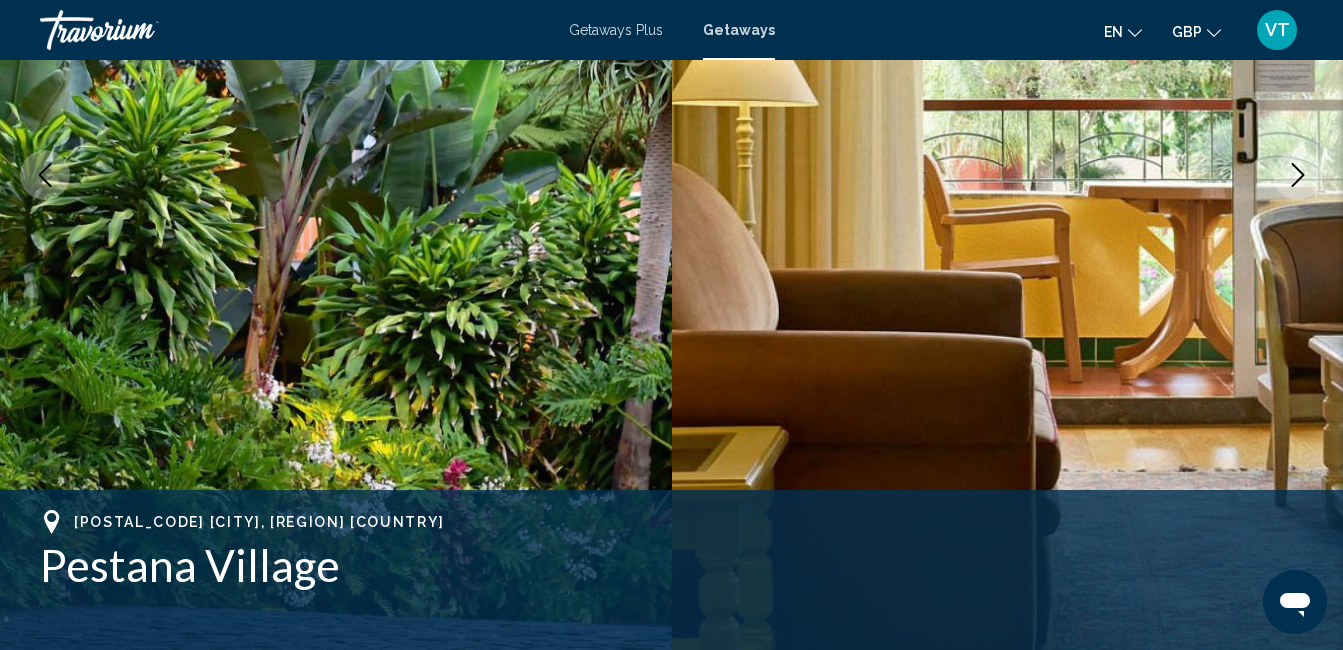 scroll, scrollTop: 210, scrollLeft: 0, axis: vertical 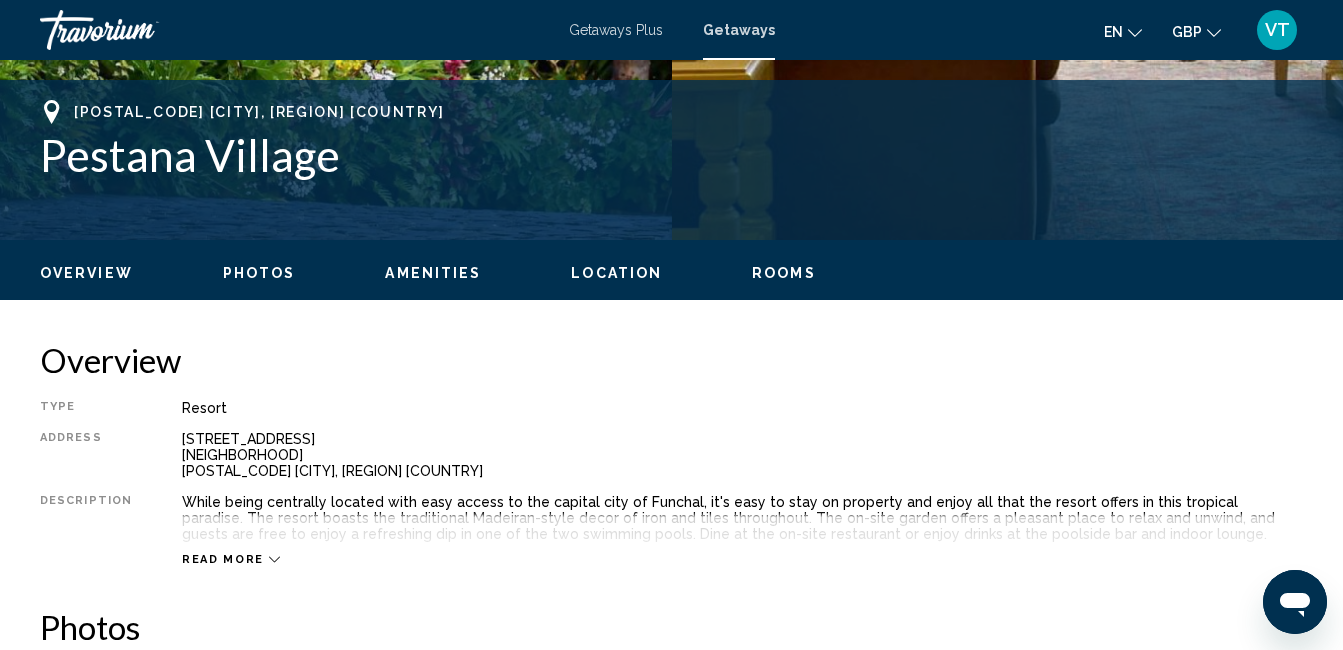 click 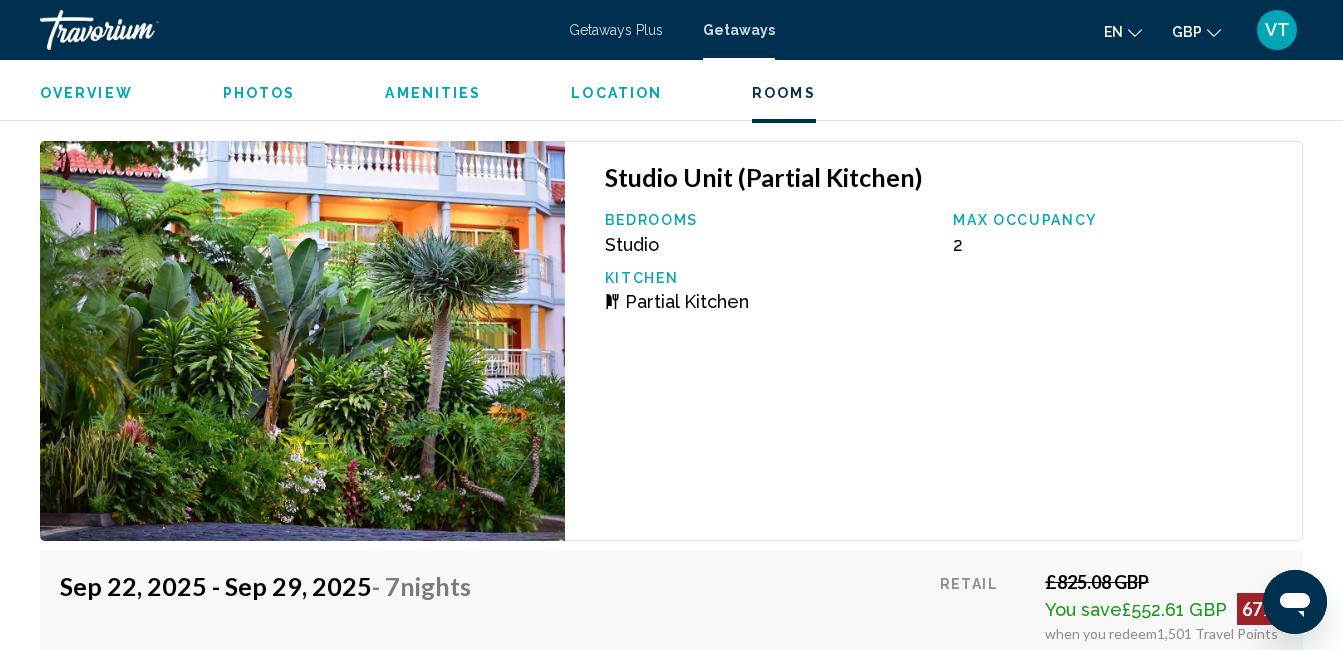 scroll, scrollTop: 4650, scrollLeft: 0, axis: vertical 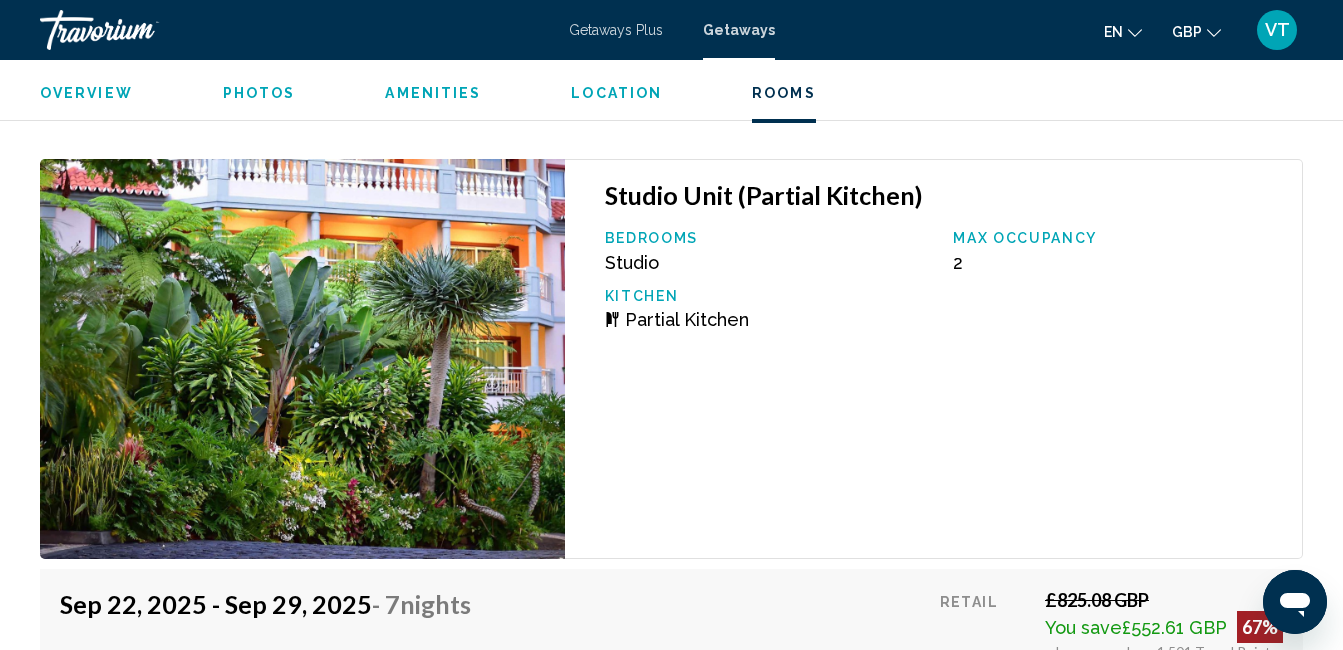 drag, startPoint x: 1333, startPoint y: 44, endPoint x: 1361, endPoint y: 10, distance: 44.04543 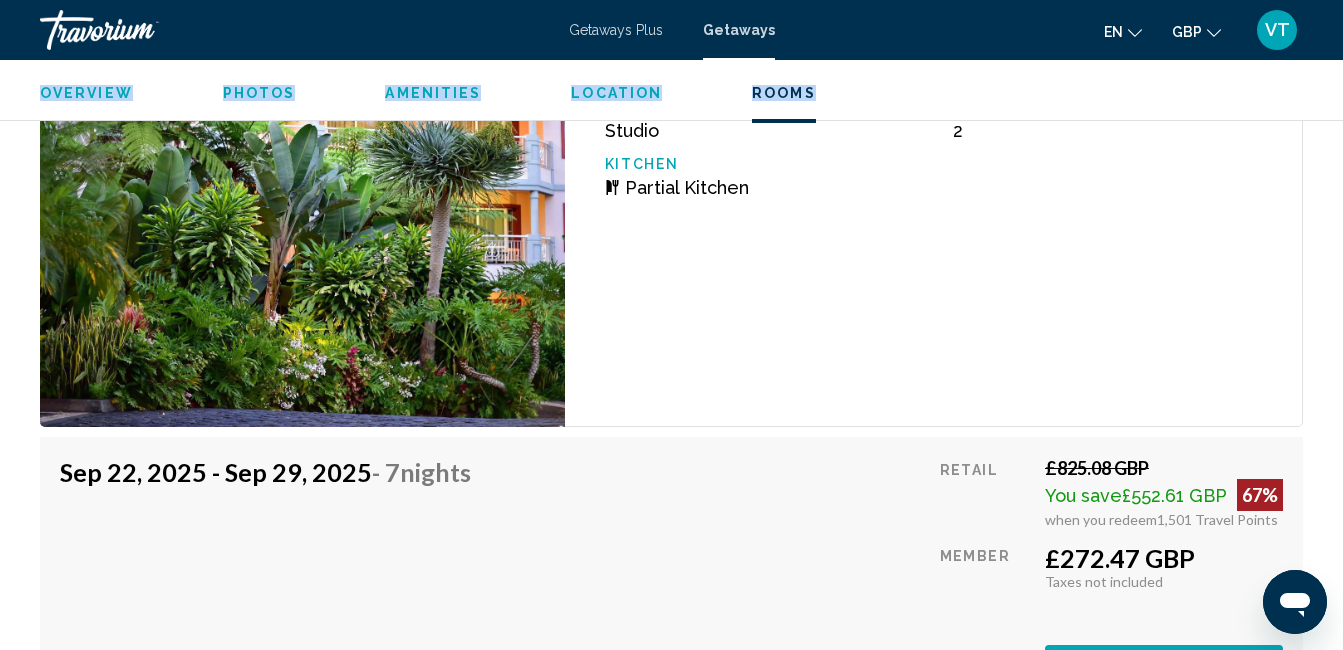 scroll, scrollTop: 4795, scrollLeft: 0, axis: vertical 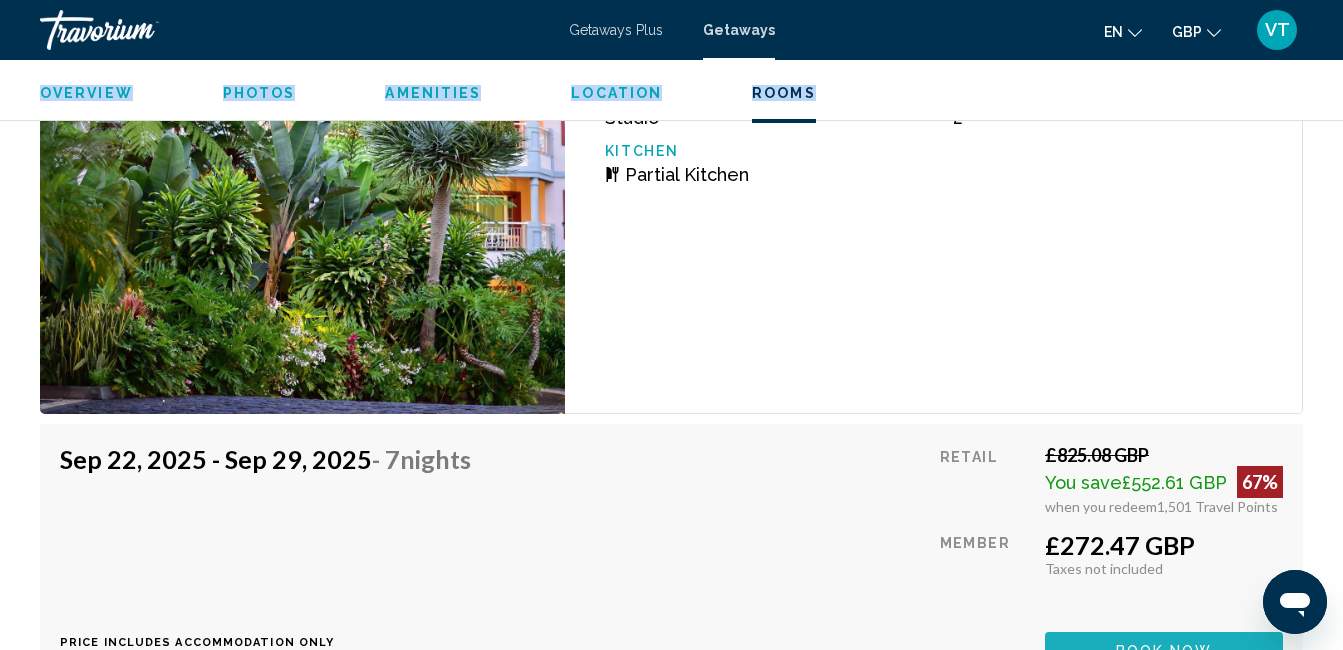 click on "Book now" at bounding box center [1164, 651] 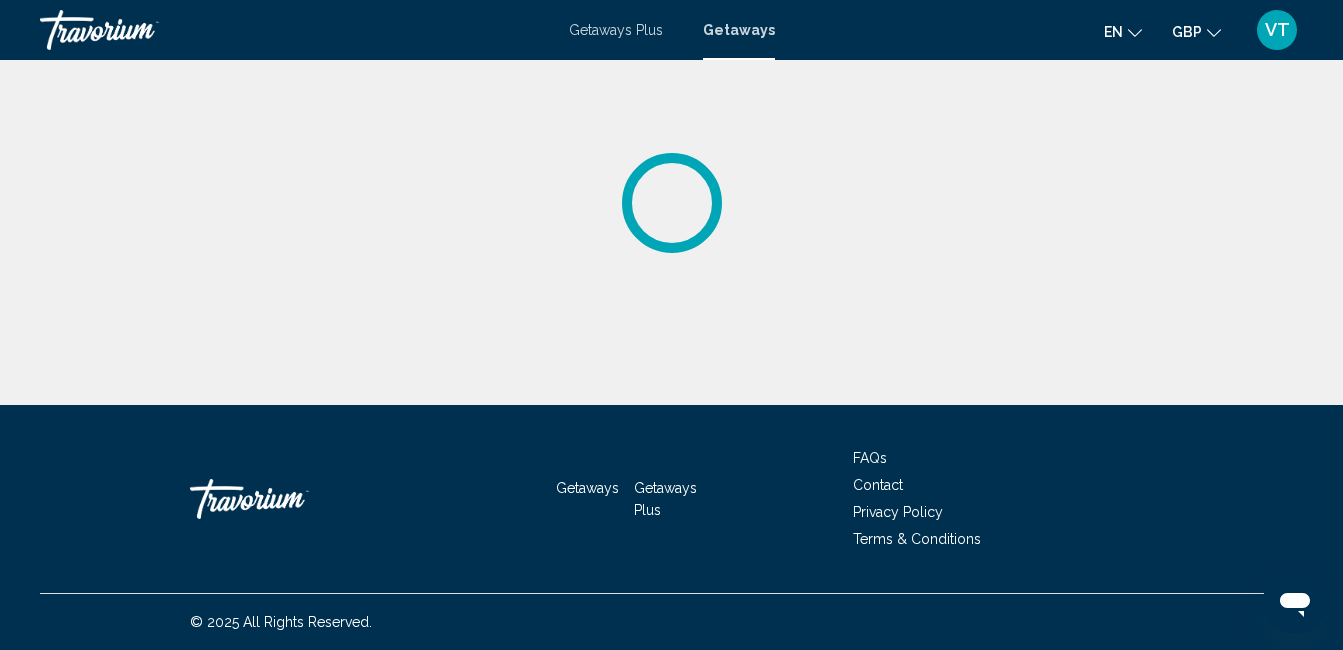 scroll, scrollTop: 0, scrollLeft: 0, axis: both 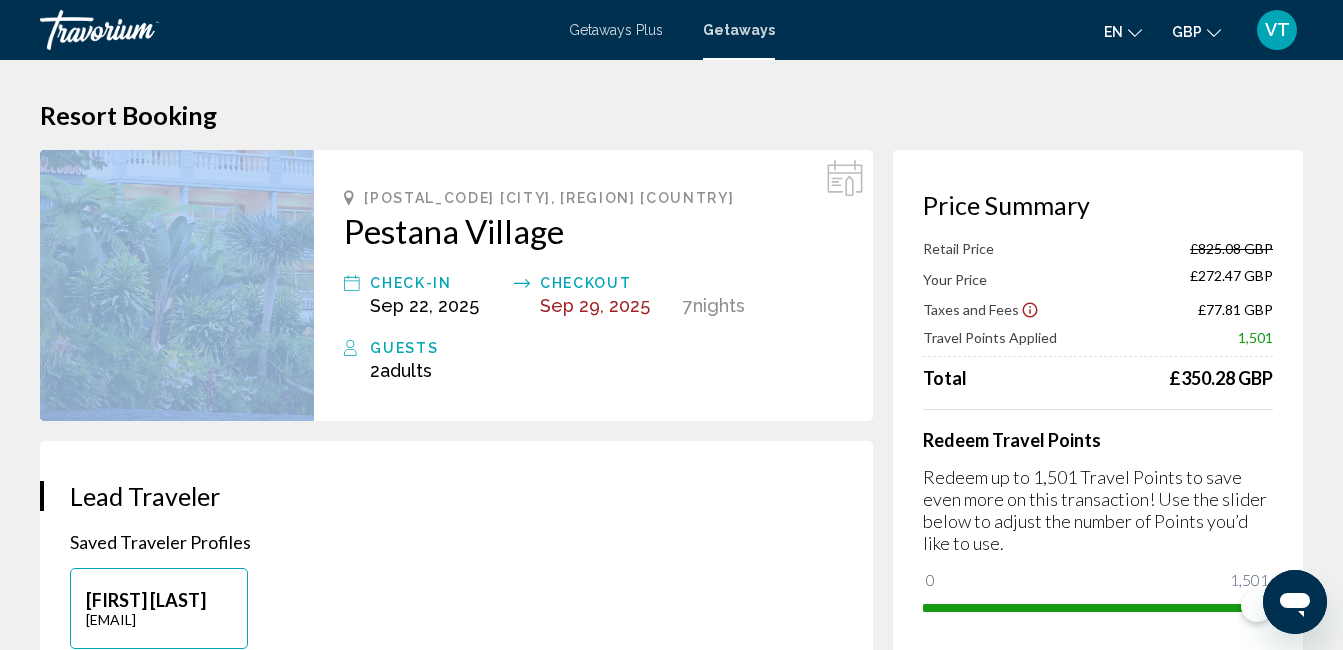 drag, startPoint x: 1172, startPoint y: 556, endPoint x: 1135, endPoint y: 552, distance: 37.215588 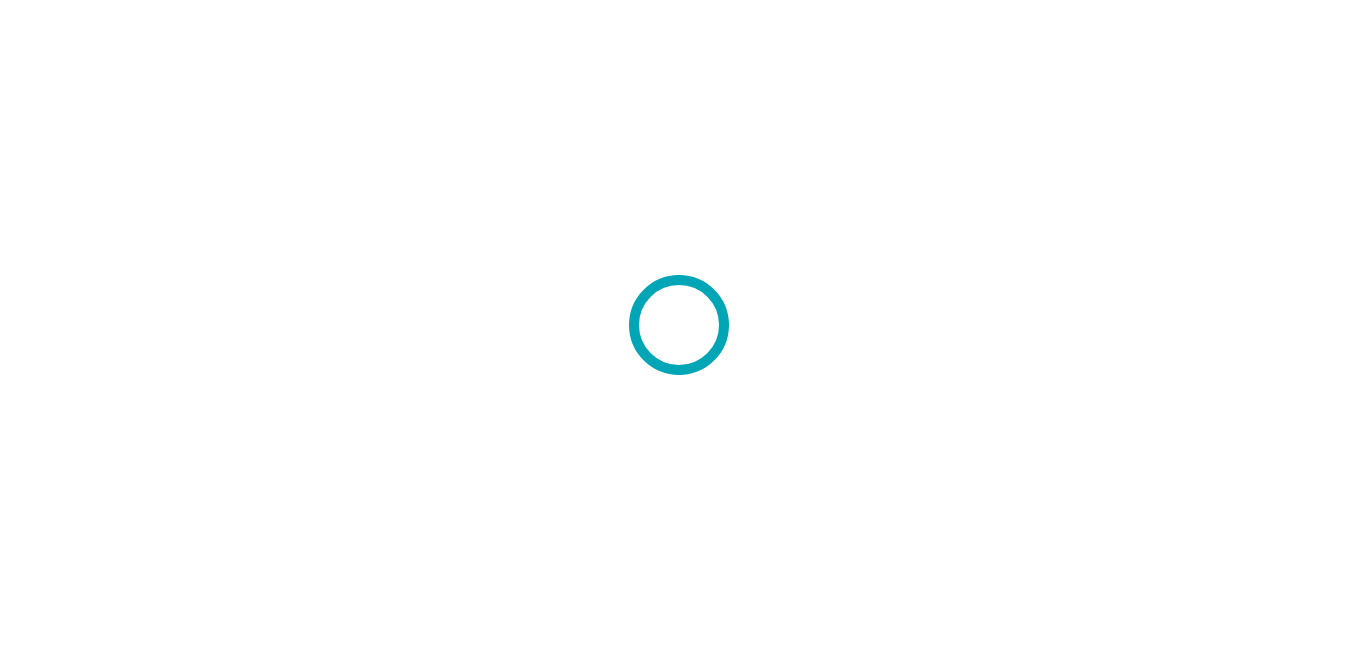 scroll, scrollTop: 0, scrollLeft: 0, axis: both 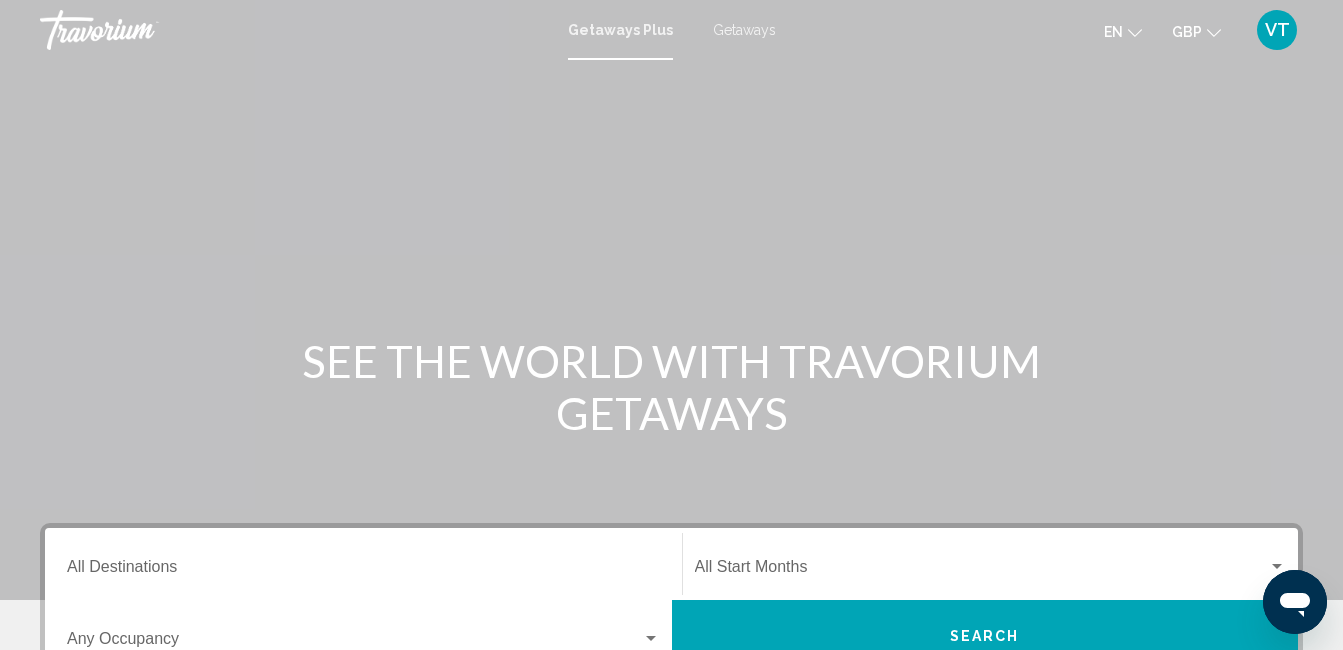 click on "Getaways" at bounding box center (744, 30) 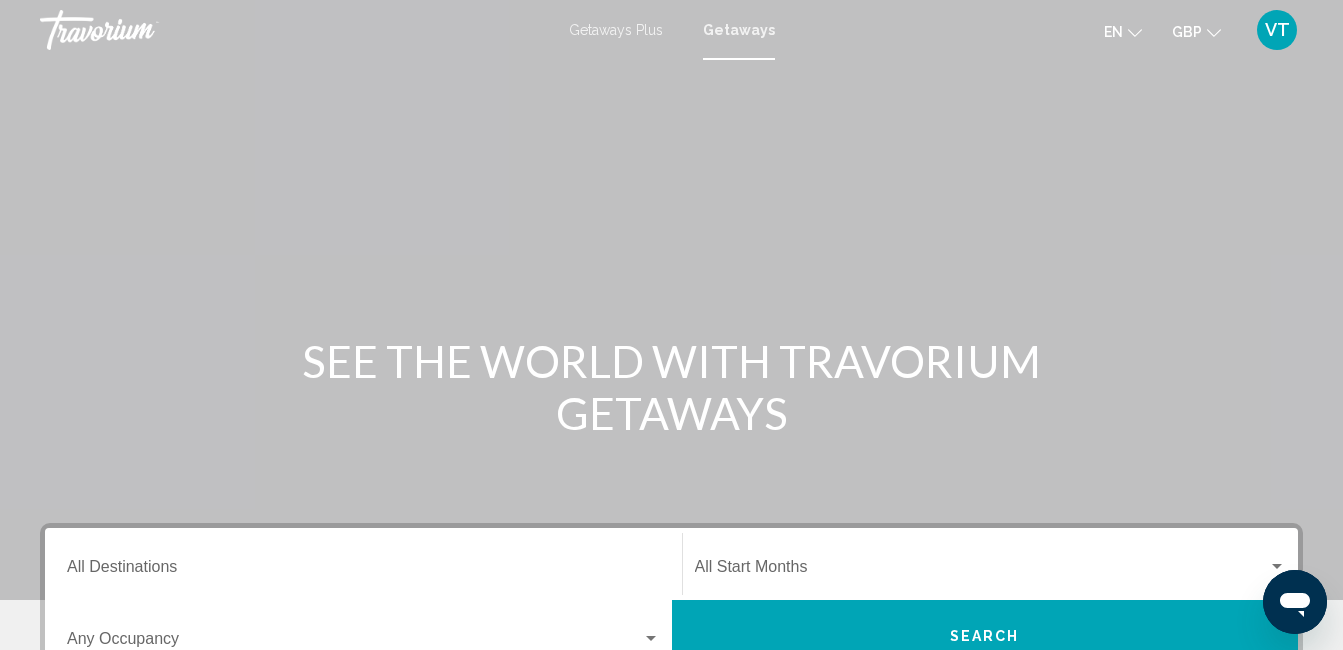 click on "Destination All Destinations" at bounding box center (363, 564) 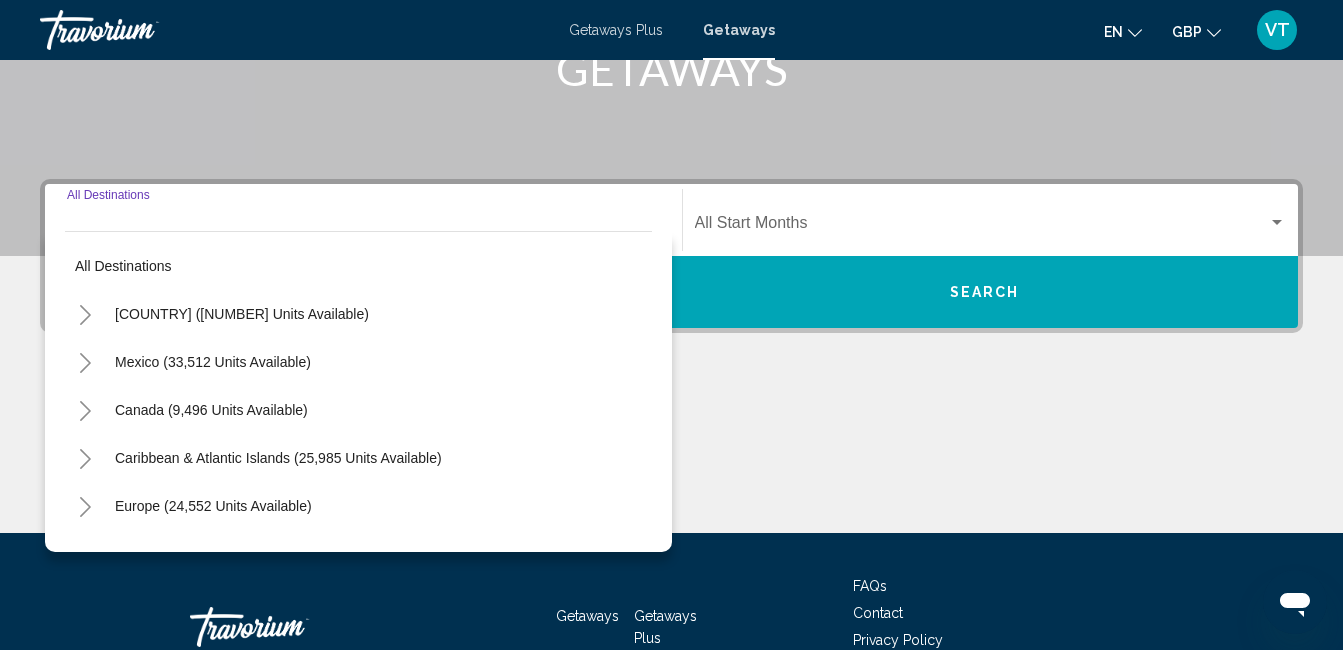 scroll, scrollTop: 458, scrollLeft: 0, axis: vertical 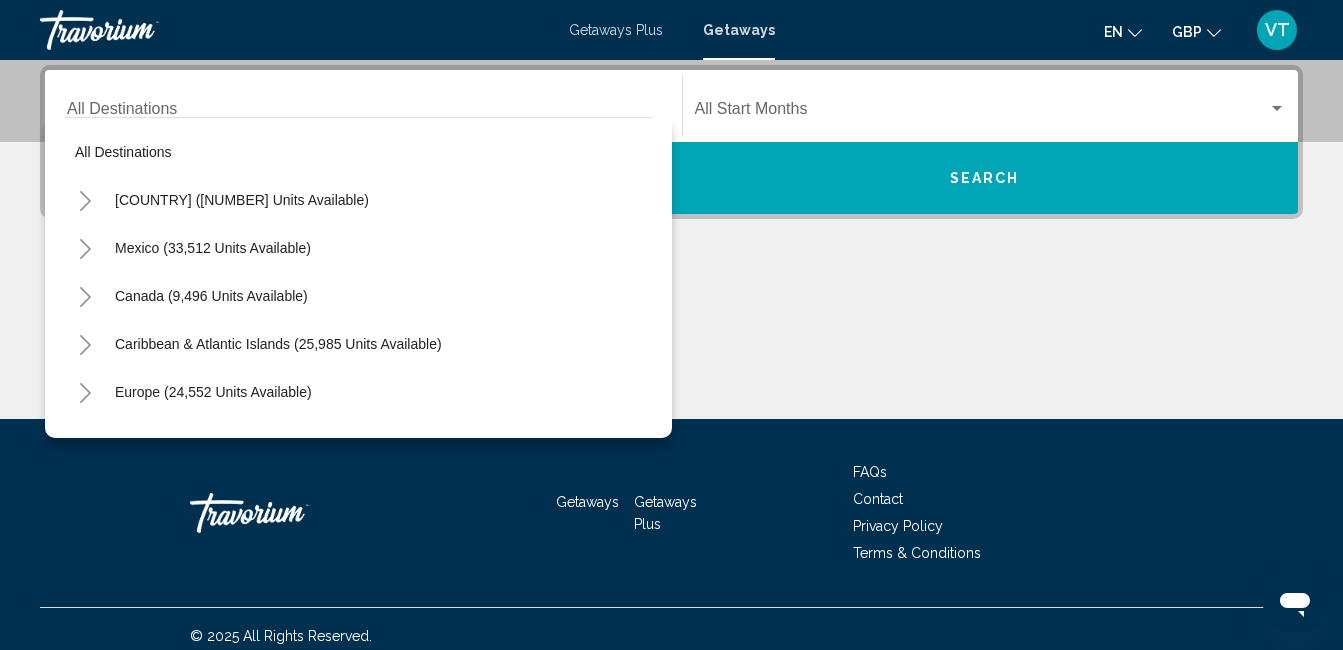 drag, startPoint x: 83, startPoint y: 399, endPoint x: 414, endPoint y: 397, distance: 331.00604 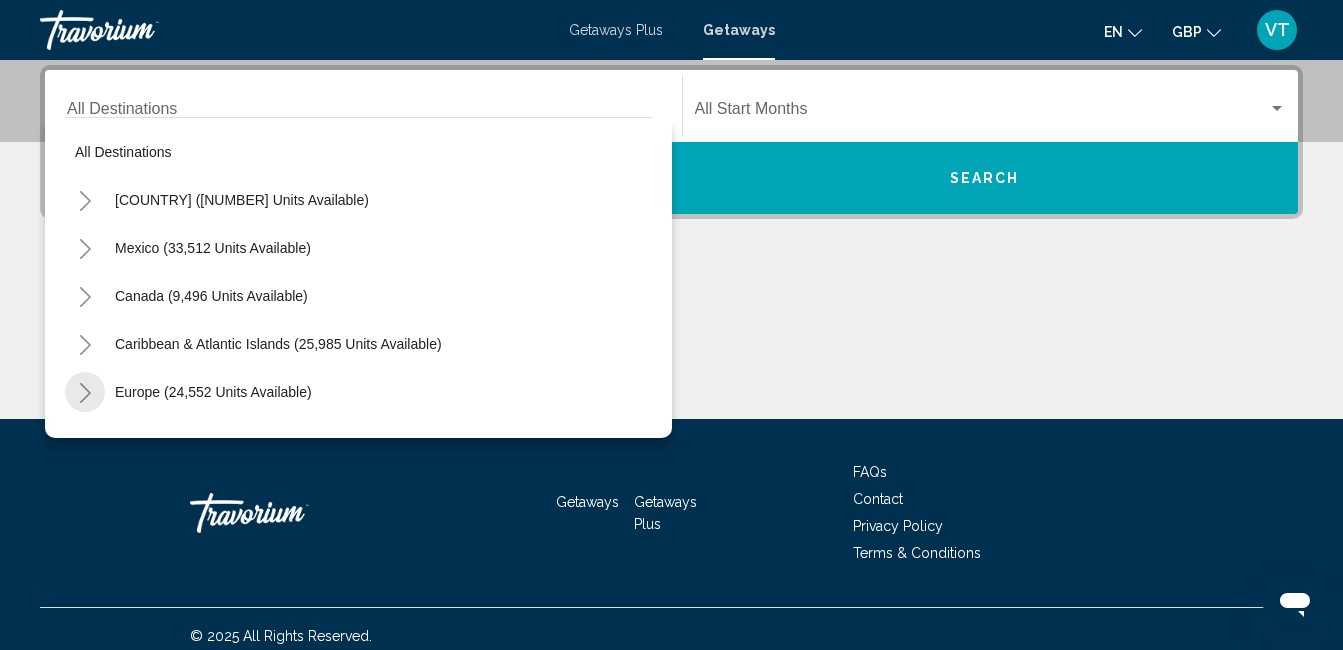 click 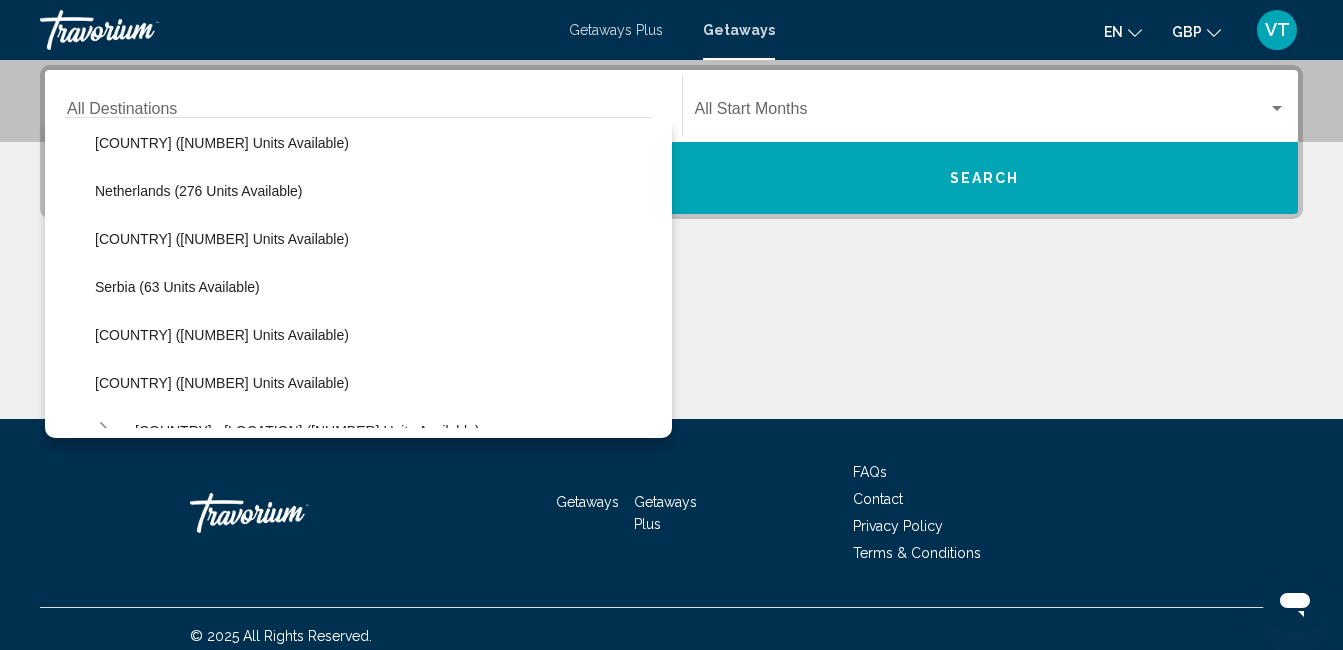scroll, scrollTop: 853, scrollLeft: 0, axis: vertical 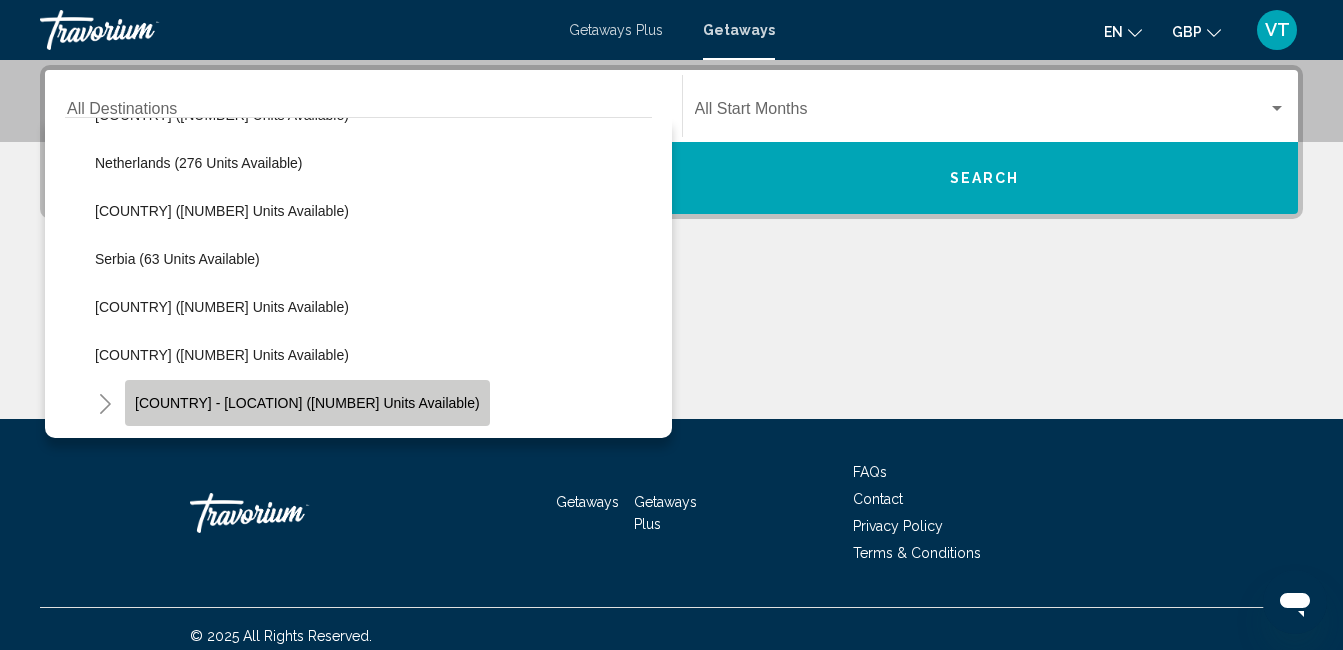 click on "[COUNTRY] - [LOCATION] ([NUMBER] units available)" 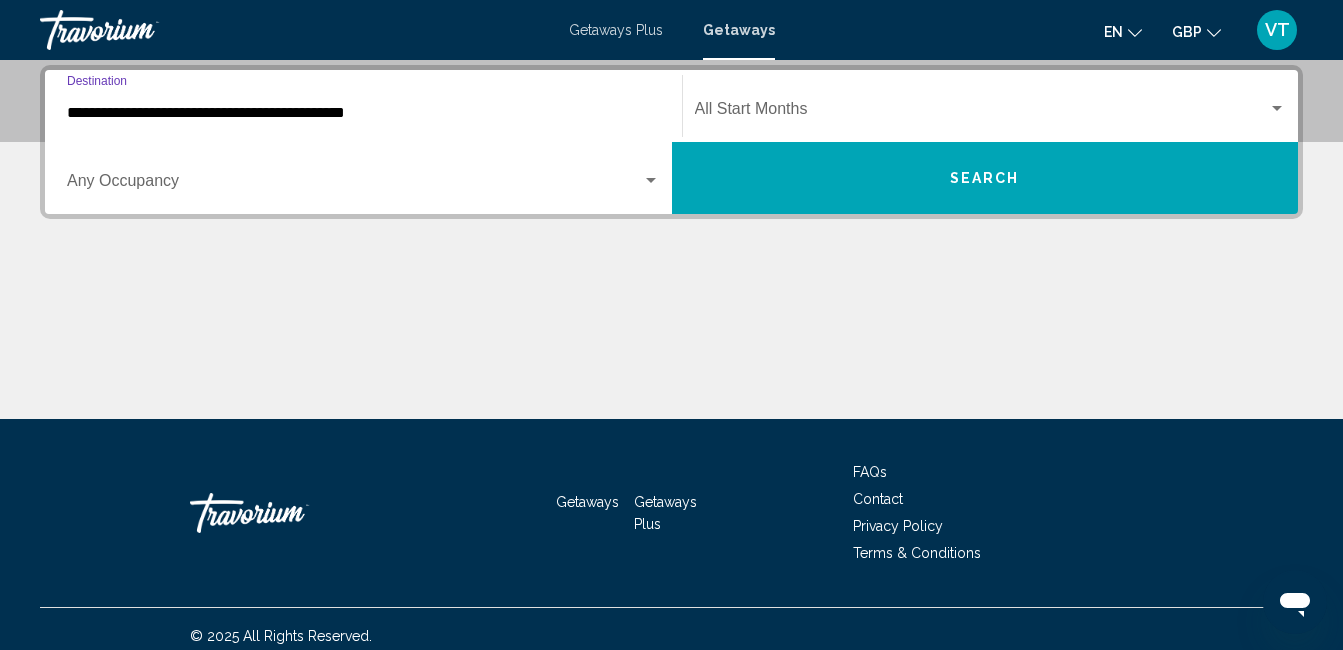 click at bounding box center [651, 181] 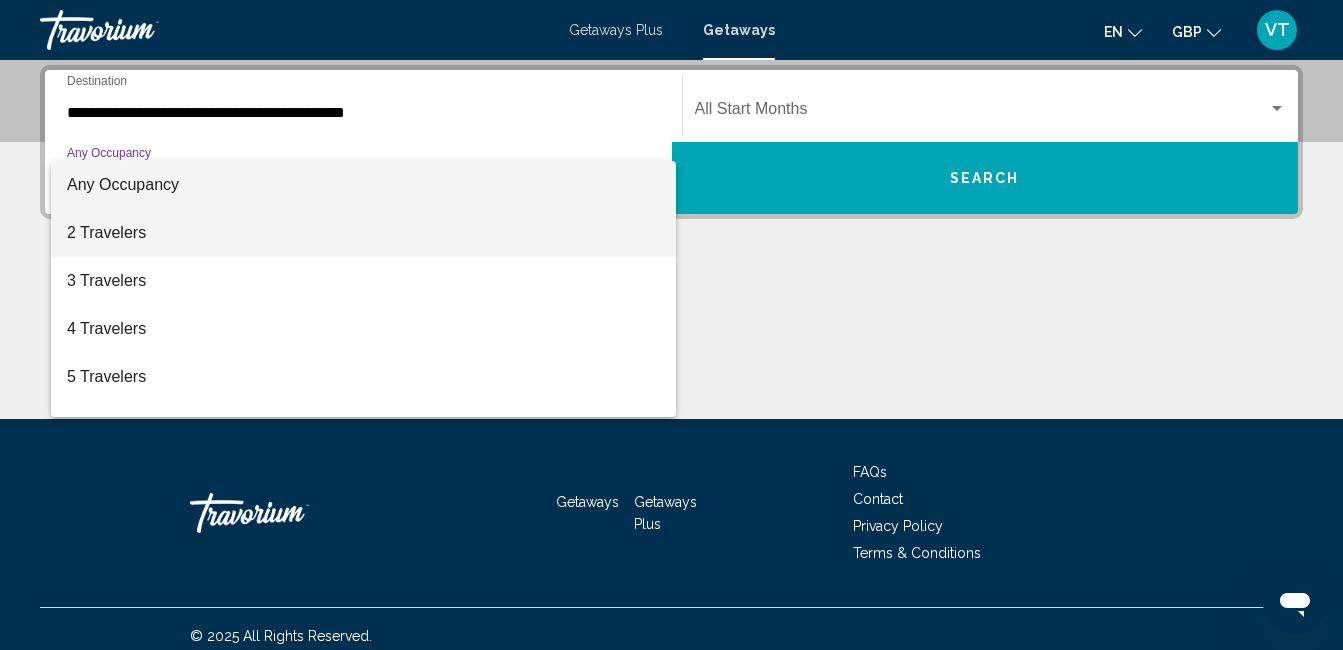 click on "2 Travelers" at bounding box center [363, 233] 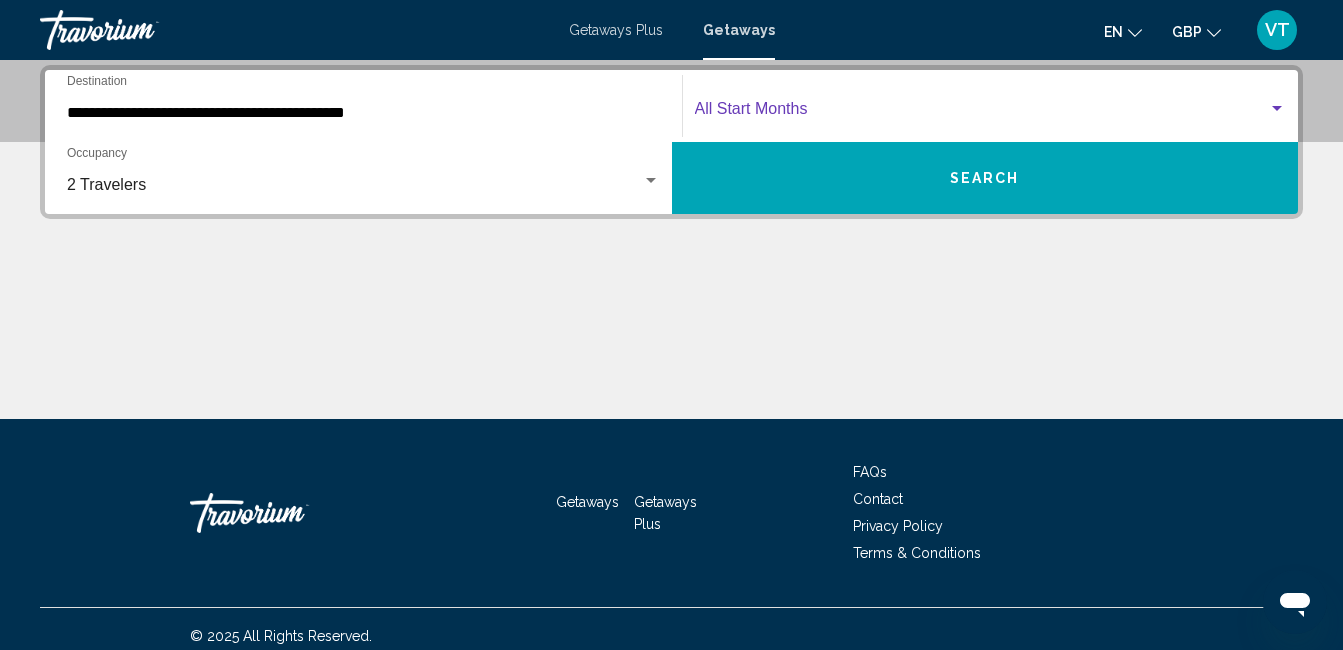 click at bounding box center (982, 113) 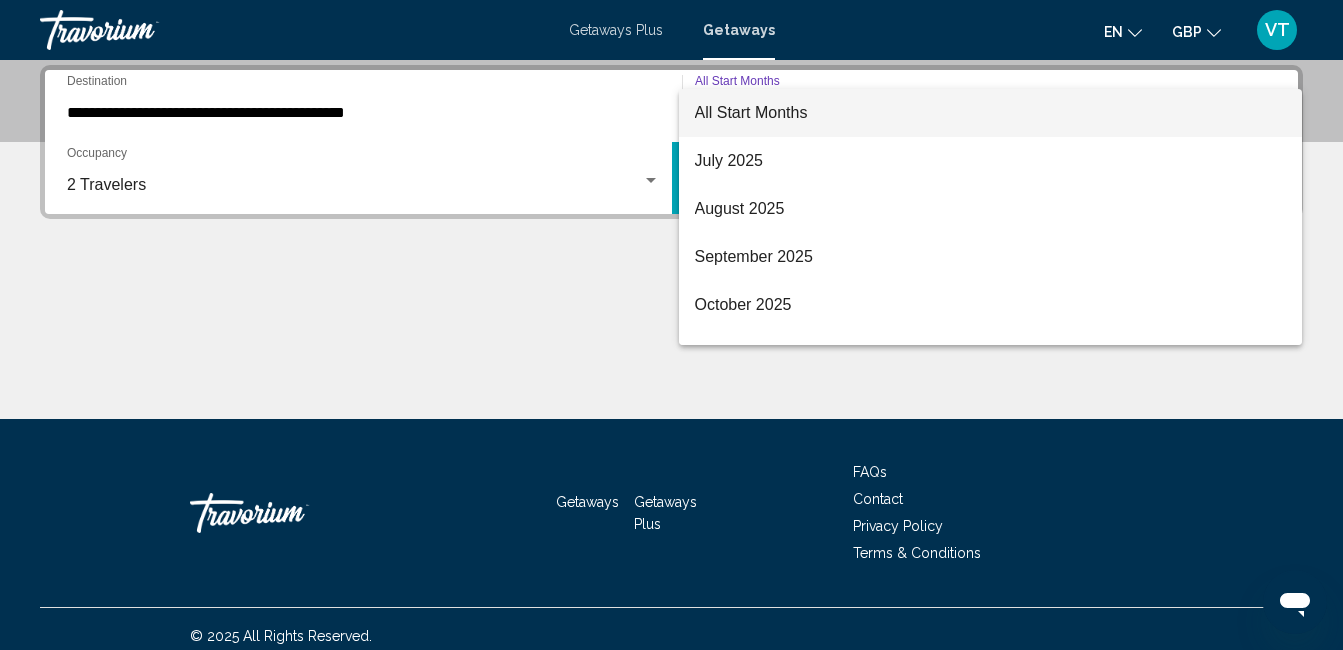 scroll, scrollTop: 40, scrollLeft: 0, axis: vertical 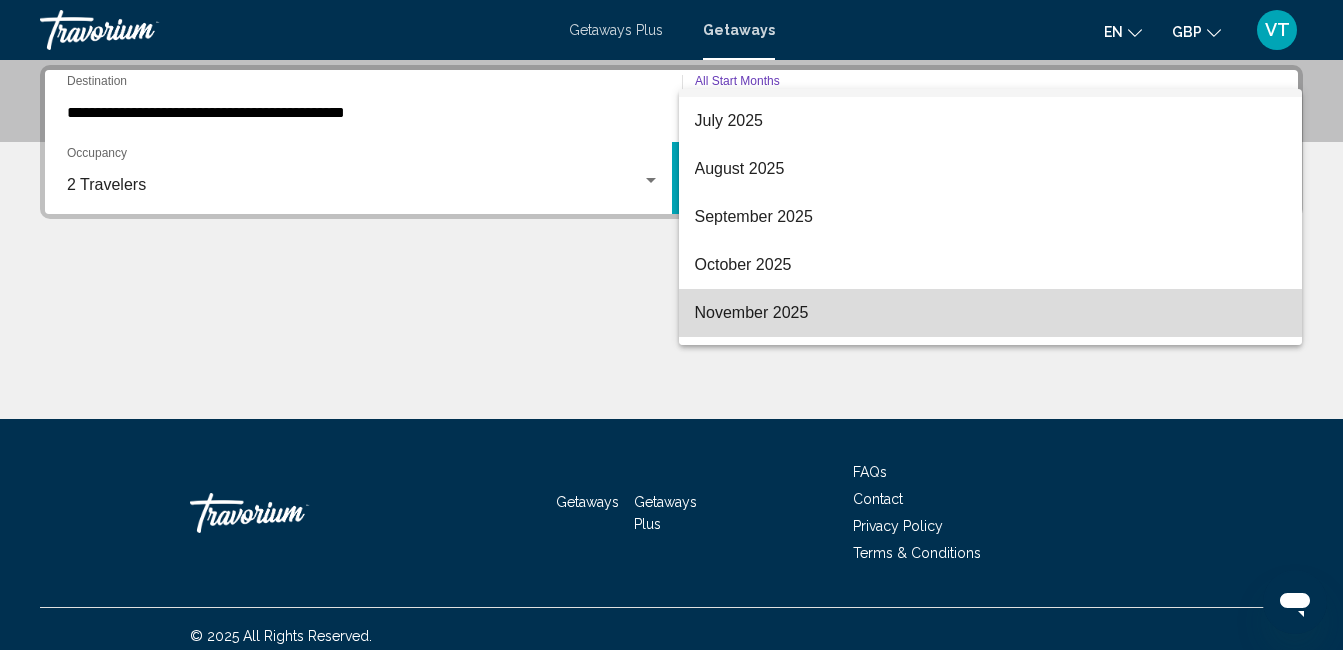 click on "November 2025" at bounding box center [991, 313] 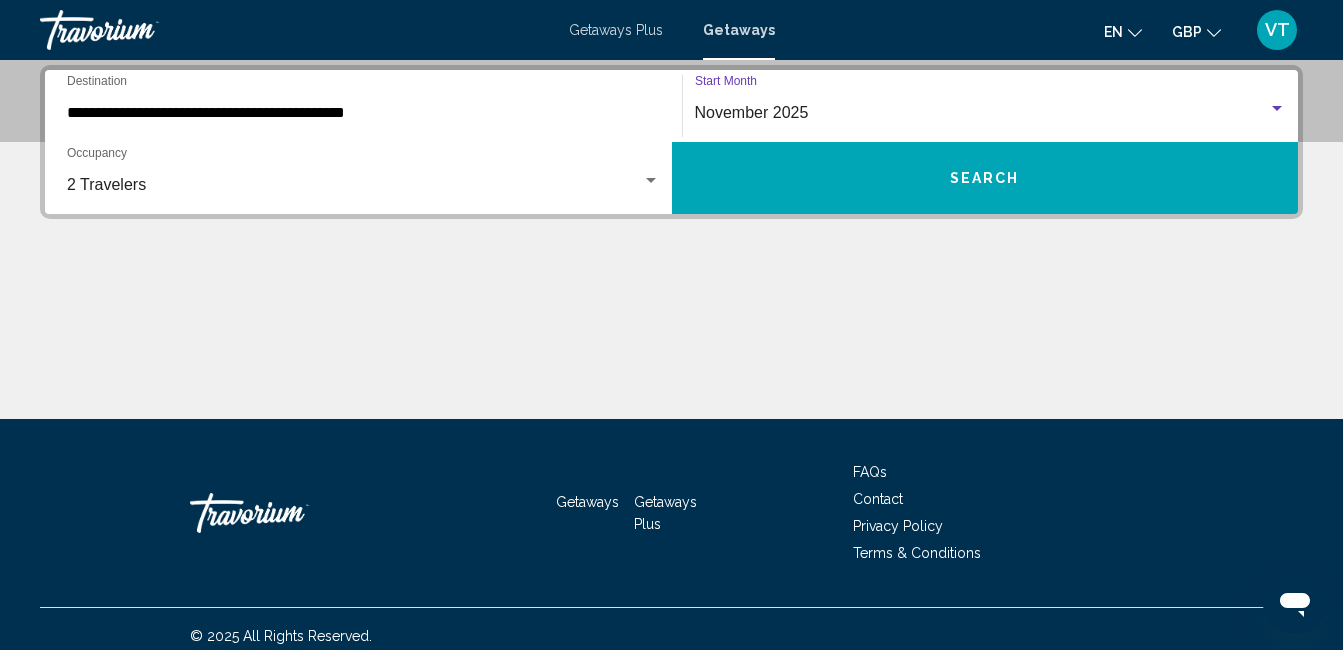 click at bounding box center [671, 344] 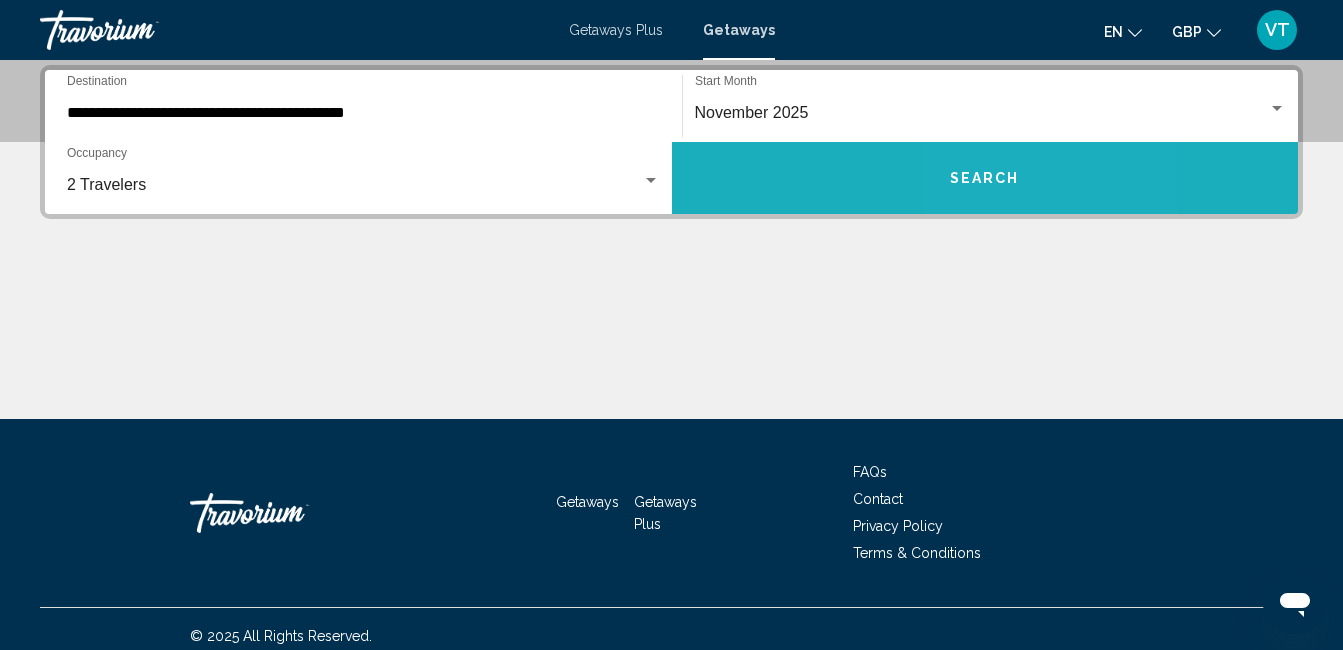click on "Search" at bounding box center [985, 178] 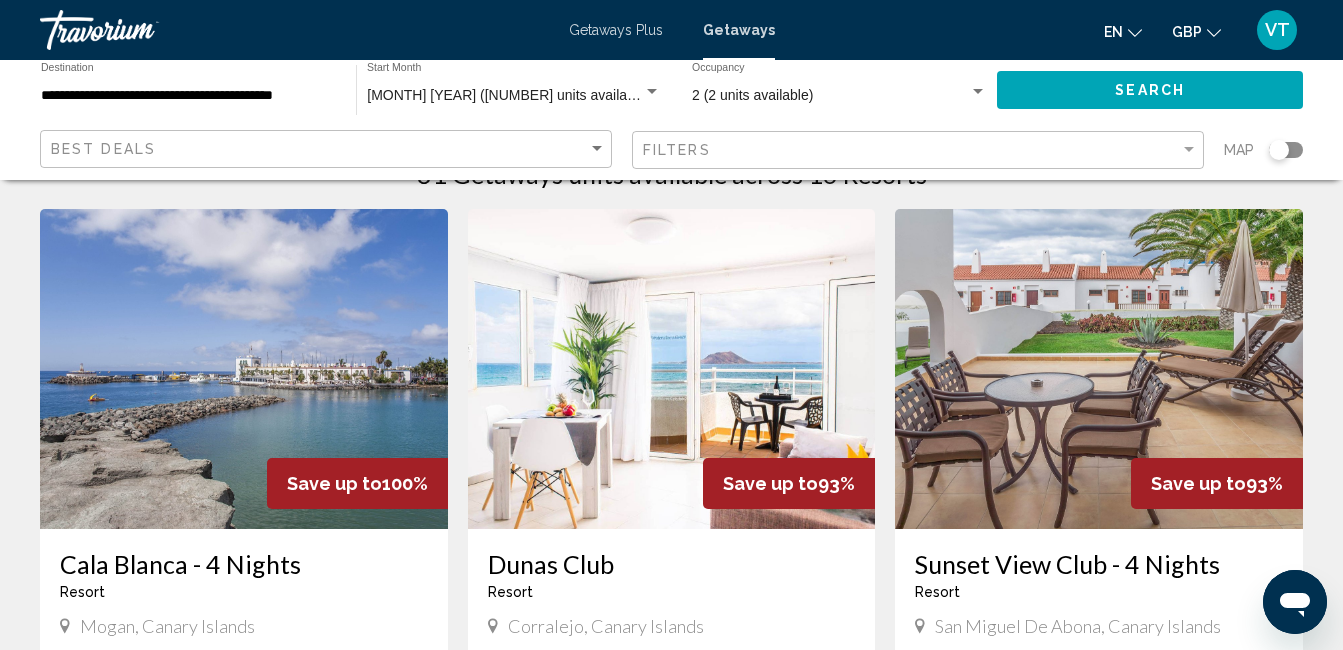 scroll, scrollTop: 80, scrollLeft: 0, axis: vertical 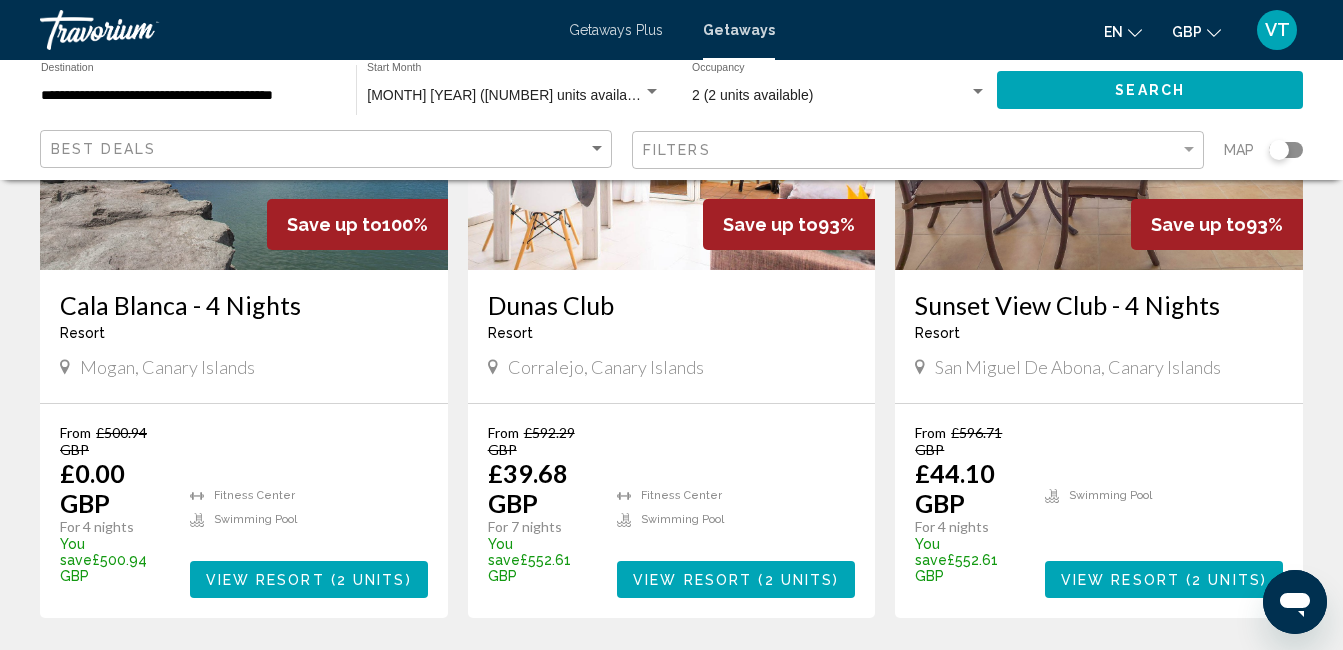 click on "Save up to  100%   [LOCATION] - [NUMBER] Nights  Resort  -  This is an adults only resort
[CITY], [LOCATION] From £500.94 GBP £0.00 GBP For [NUMBER] nights You save  £500.94 GBP   temp  3.8
Fitness Center
Swimming Pool View Resort    ( [NUMBER] units )  Save up to  93%   [BRAND] Club  Resort  -  This is an adults only resort
[CITY], [LOCATION] From £592.29 GBP £39.68 GBP For [NUMBER] nights You save  £552.61 GBP   temp  3.2
Fitness Center
Swimming Pool View Resort    ( [NUMBER] units )  Save up to  93%   [LOCATION] View Club - [NUMBER] Nights  Resort  -  This is an adults only resort
[CITY], [LOCATION] From £596.71 GBP £44.10 GBP For [NUMBER] nights You save  £552.61 GBP   temp  4.4" at bounding box center (671, 1381) 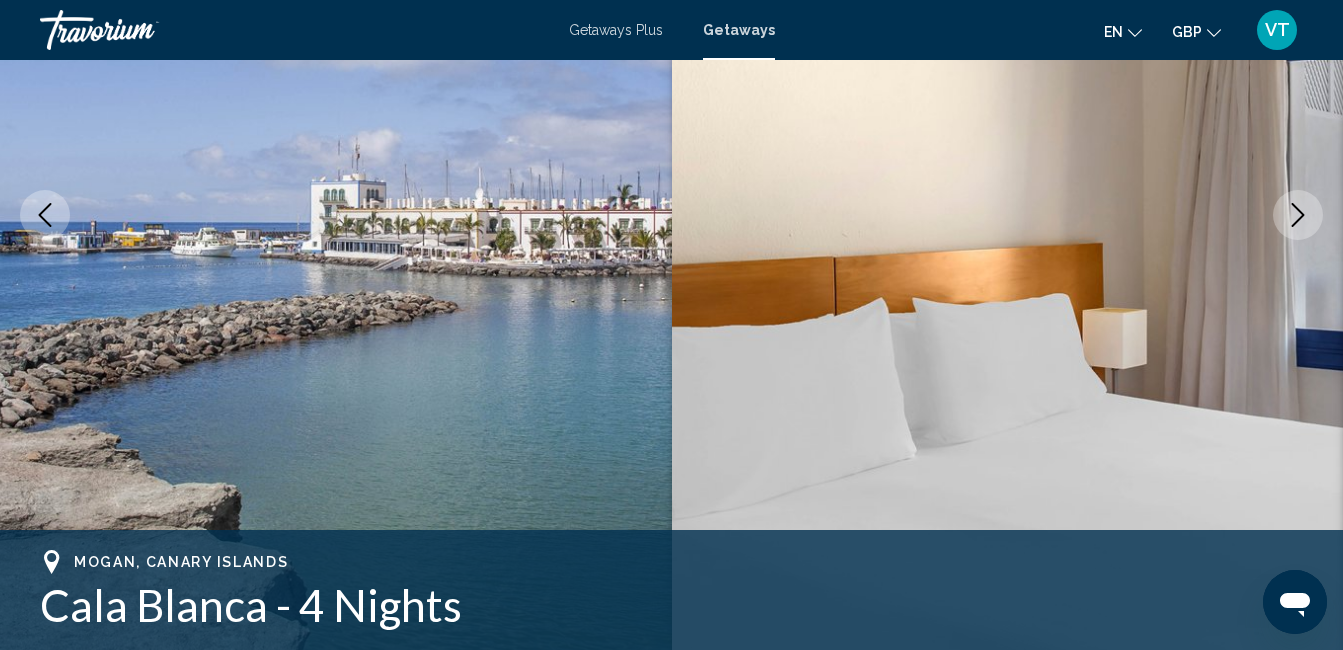 scroll, scrollTop: 210, scrollLeft: 0, axis: vertical 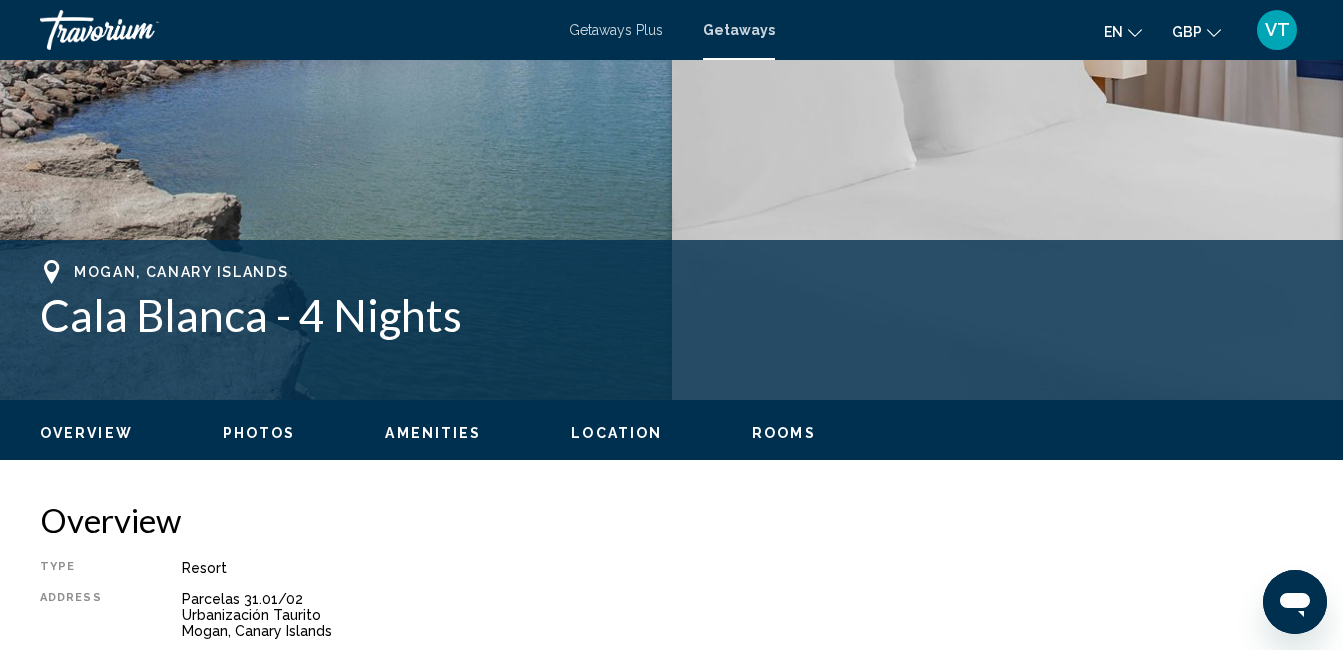 click on "Overview Type Resort All-Inclusive No All-Inclusive Address Parcelas 31.01/02 Urbanización Taurito Mogan, Canary Islands Description Elegantly perched on the rugged mountainside overlooking the crashing waves of the Atlantic Ocean, Cala Blanca in Mogan, Gran Canaria is a charming seaside escape. Experience breathtaking views from the tiered balconies, with each stylish unit featuring comfortable furnishings, fully-equipped kitchens and satellite TVs. Relax poolside while sipping a cocktail, or enjoy the resort's sauna, gym and tennis facilities. Beach lovers can relax on the nearby sandy shores or enjoy the rush of the water sports. Read more
Photos Amenities gym pool No Amenities available. Amenity Closures  Start Date   End Date   Info  05/04/2026 05/24/2026 "Pool will be closed from May 4, 2026 to May 24, 2026." Swimming Pool will be closed from 04 May 2026 to 24 May 2026* for essential repairs. *Dates subject to change. Resort Fees  Info  The Eco Tax is collected when checking in. +" at bounding box center (671, 2396) 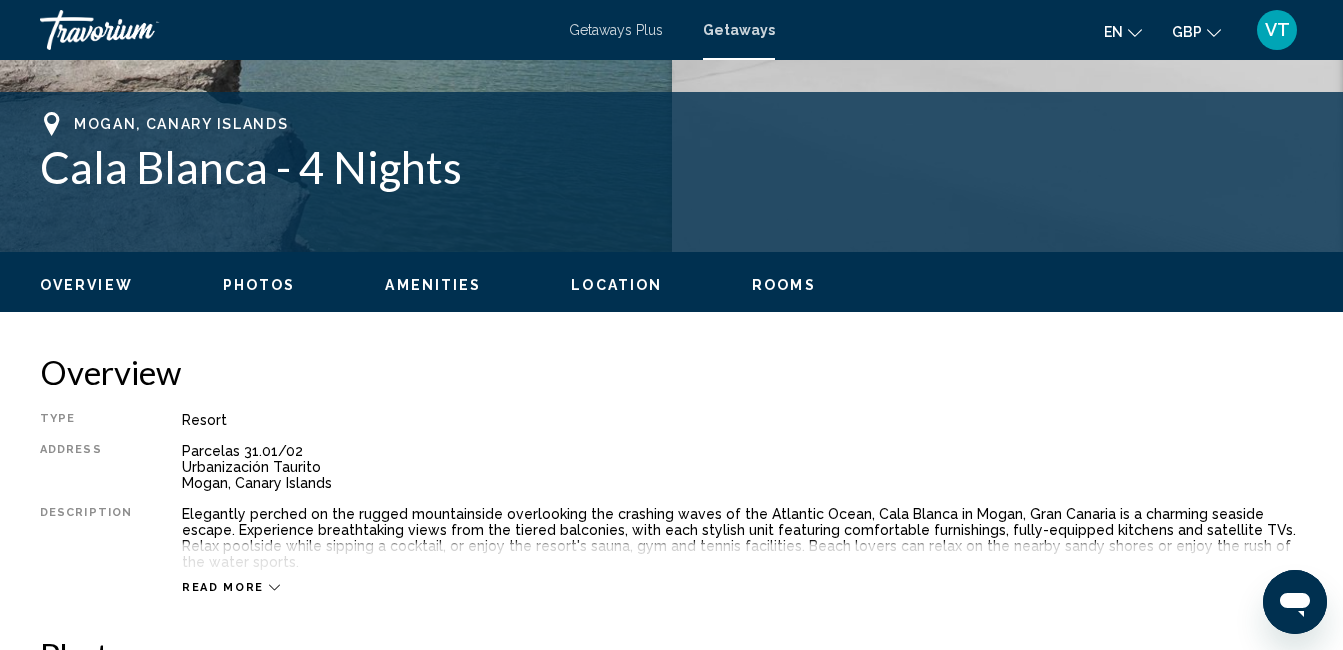 scroll, scrollTop: 770, scrollLeft: 0, axis: vertical 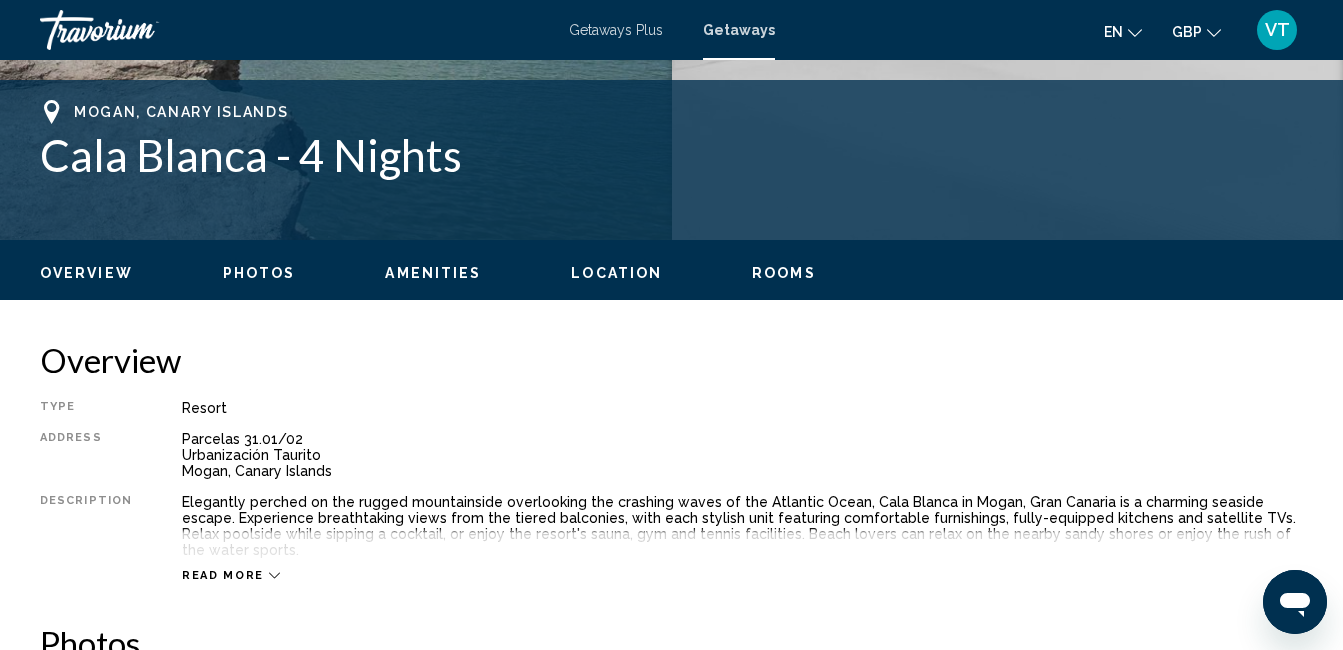 click 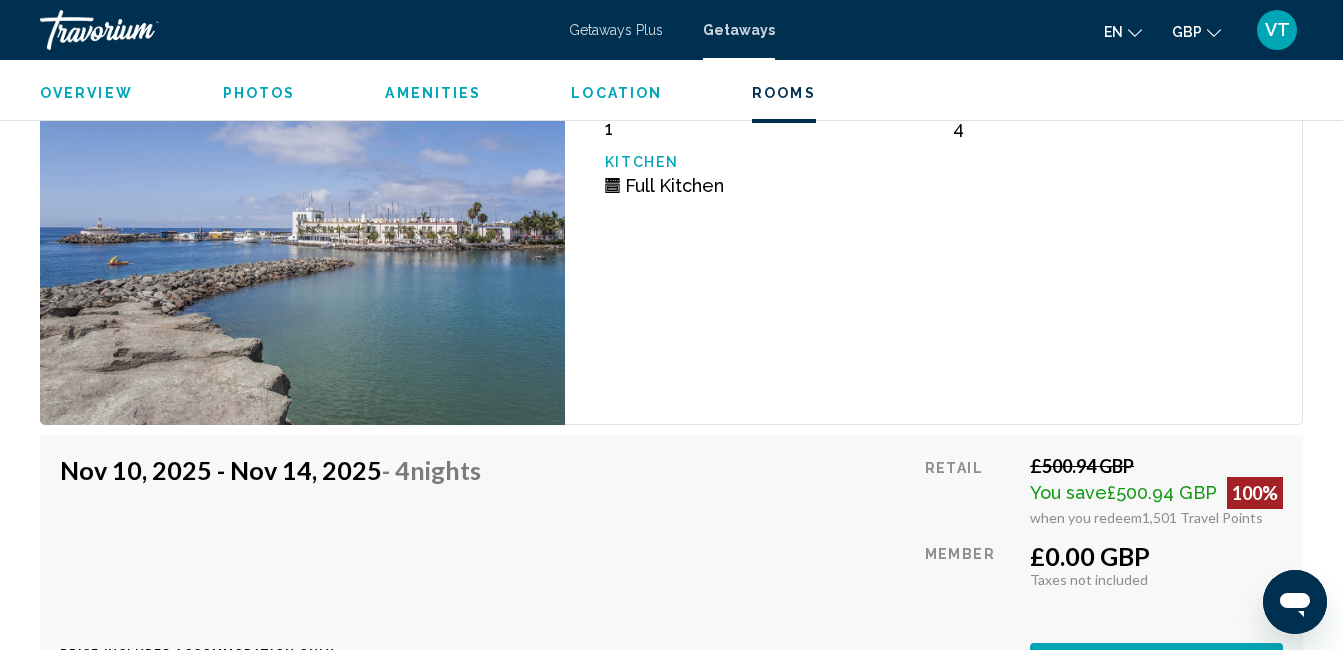 scroll, scrollTop: 3890, scrollLeft: 0, axis: vertical 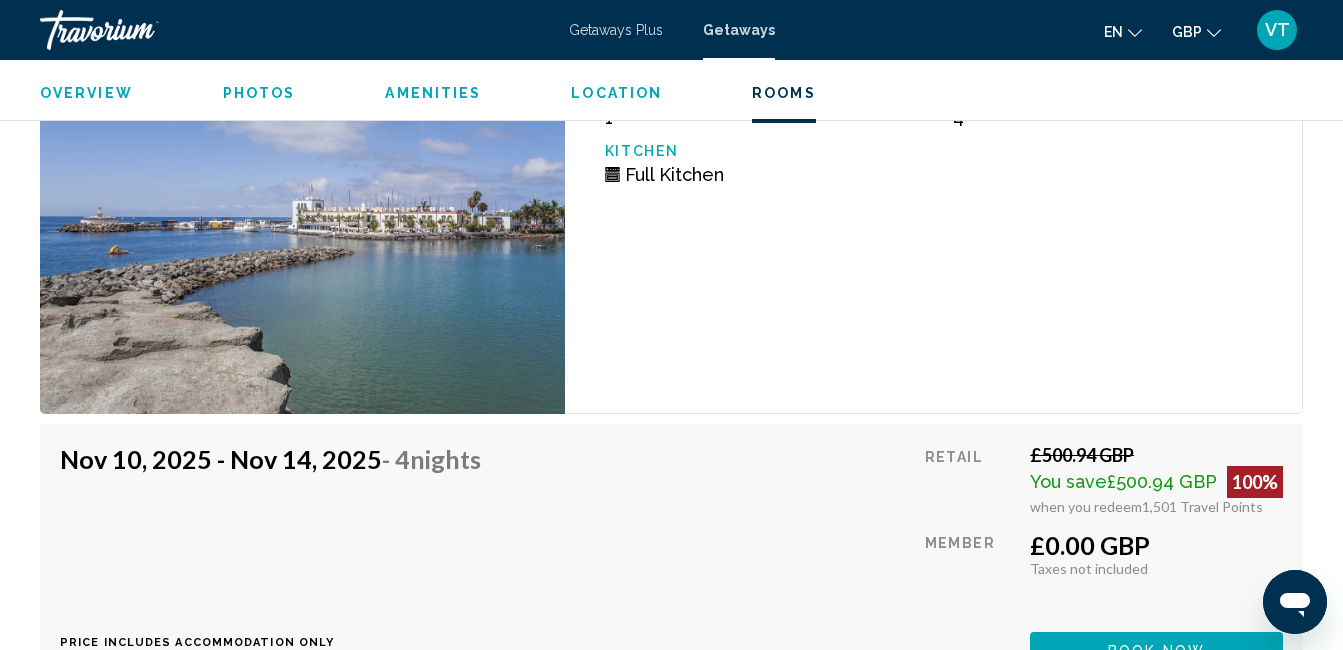 click on "Book now" at bounding box center [1156, 650] 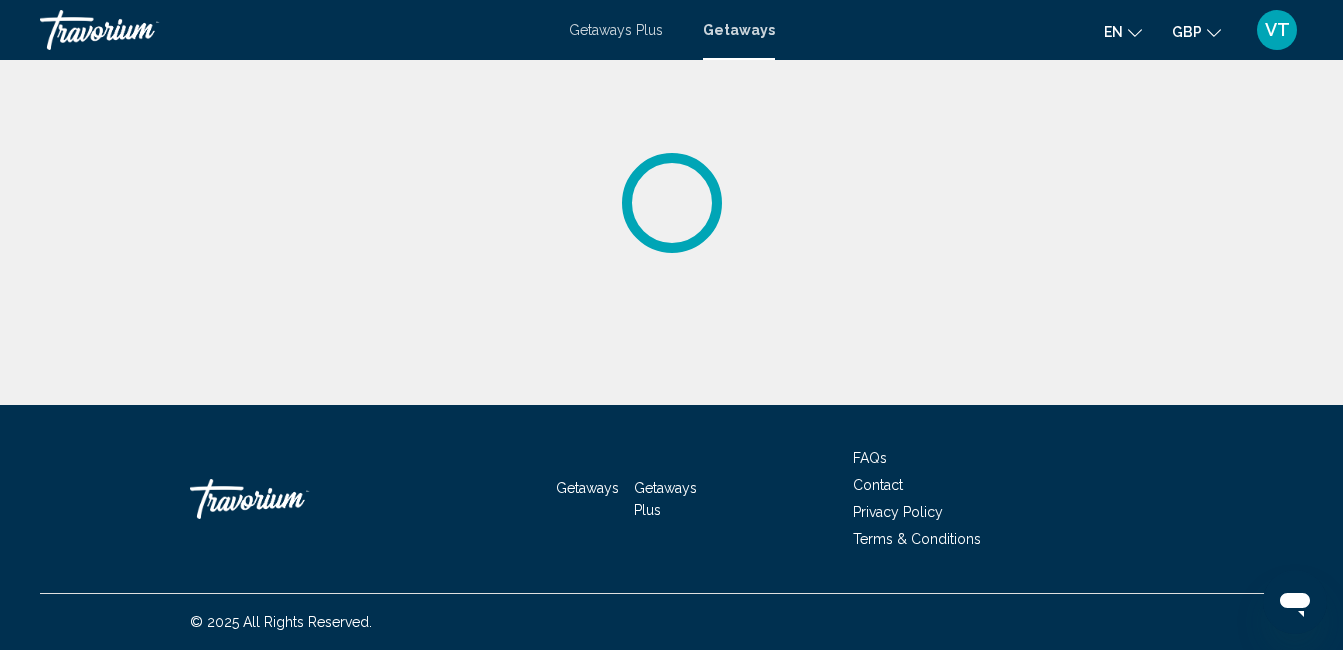 scroll, scrollTop: 0, scrollLeft: 0, axis: both 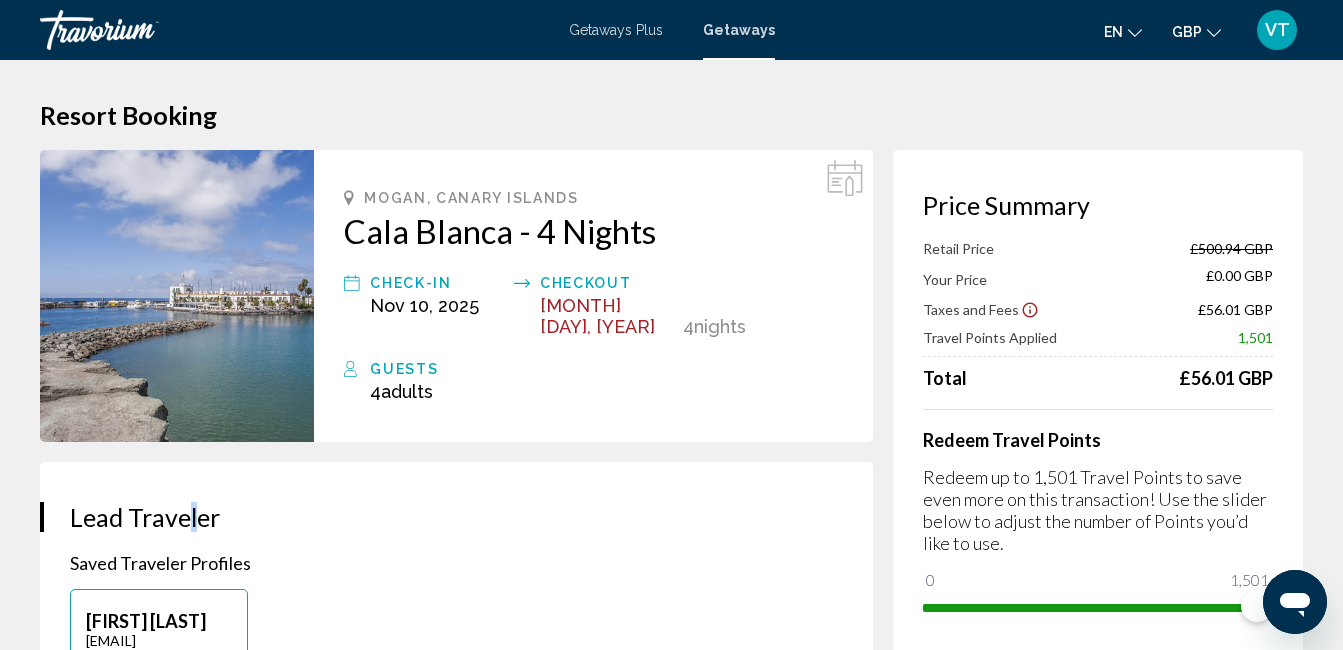 click on "**********" at bounding box center [466, 2420] 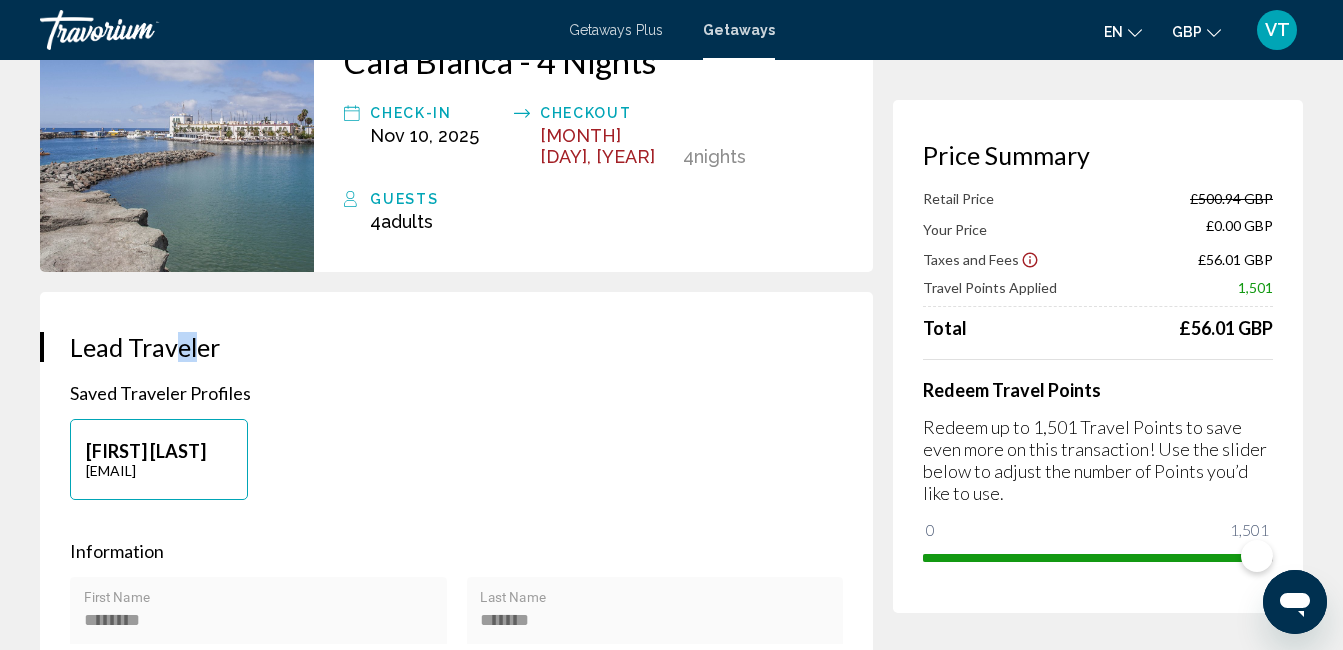 scroll, scrollTop: 200, scrollLeft: 0, axis: vertical 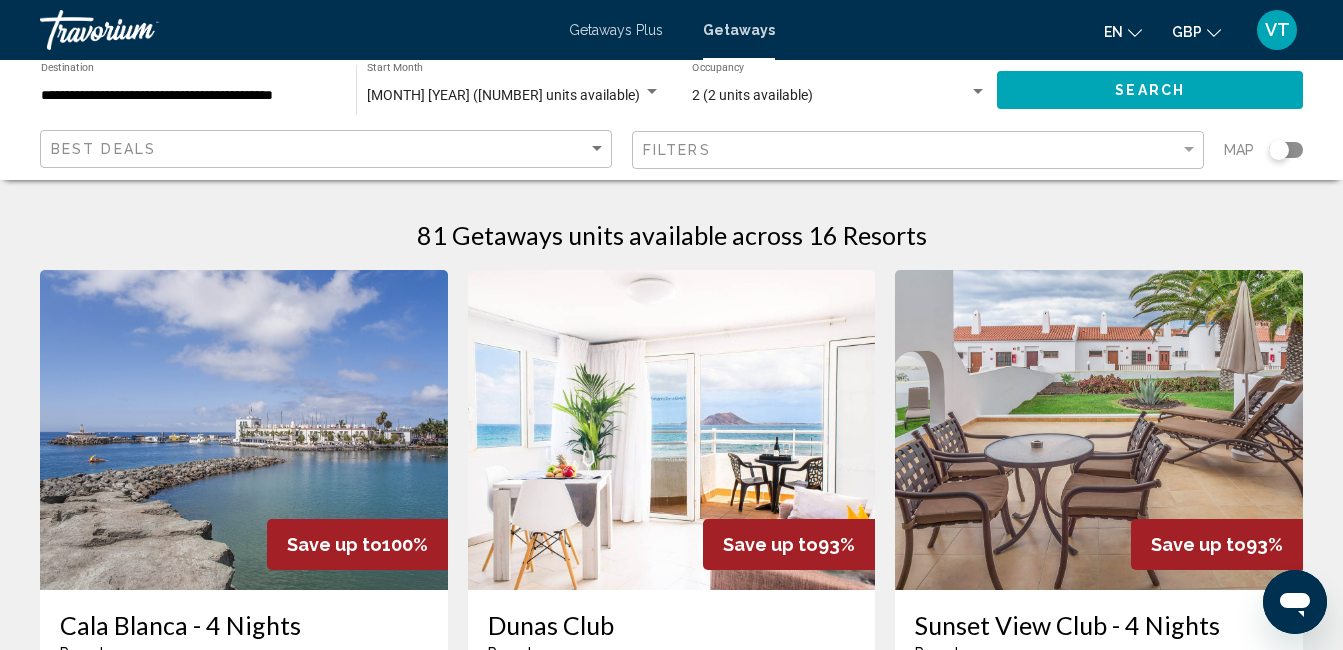 click on "Best Deals" 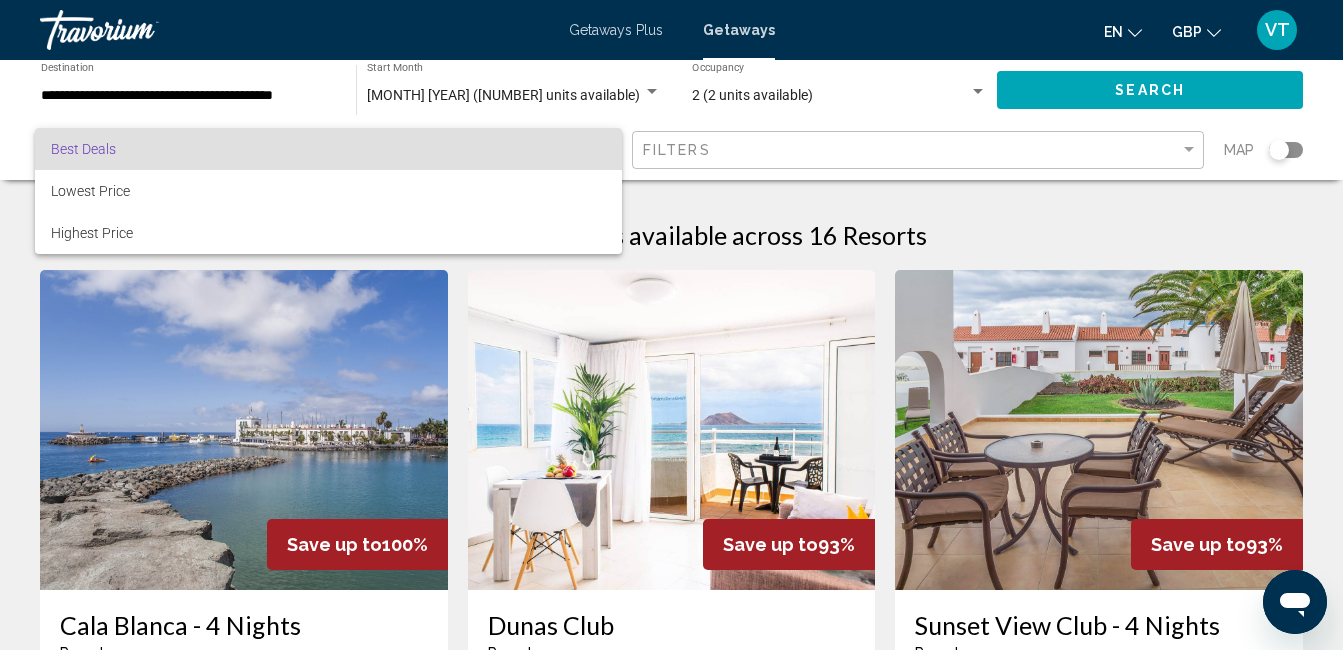drag, startPoint x: 1328, startPoint y: 599, endPoint x: 1339, endPoint y: 631, distance: 33.83785 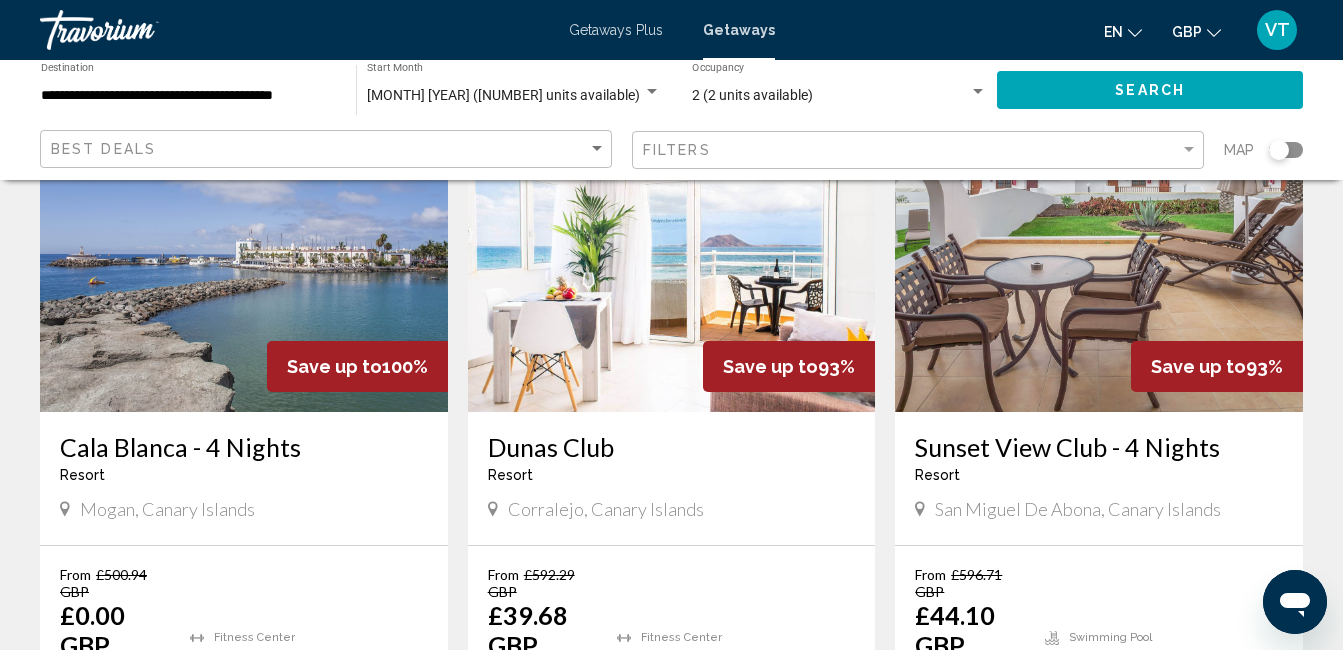 scroll, scrollTop: 200, scrollLeft: 0, axis: vertical 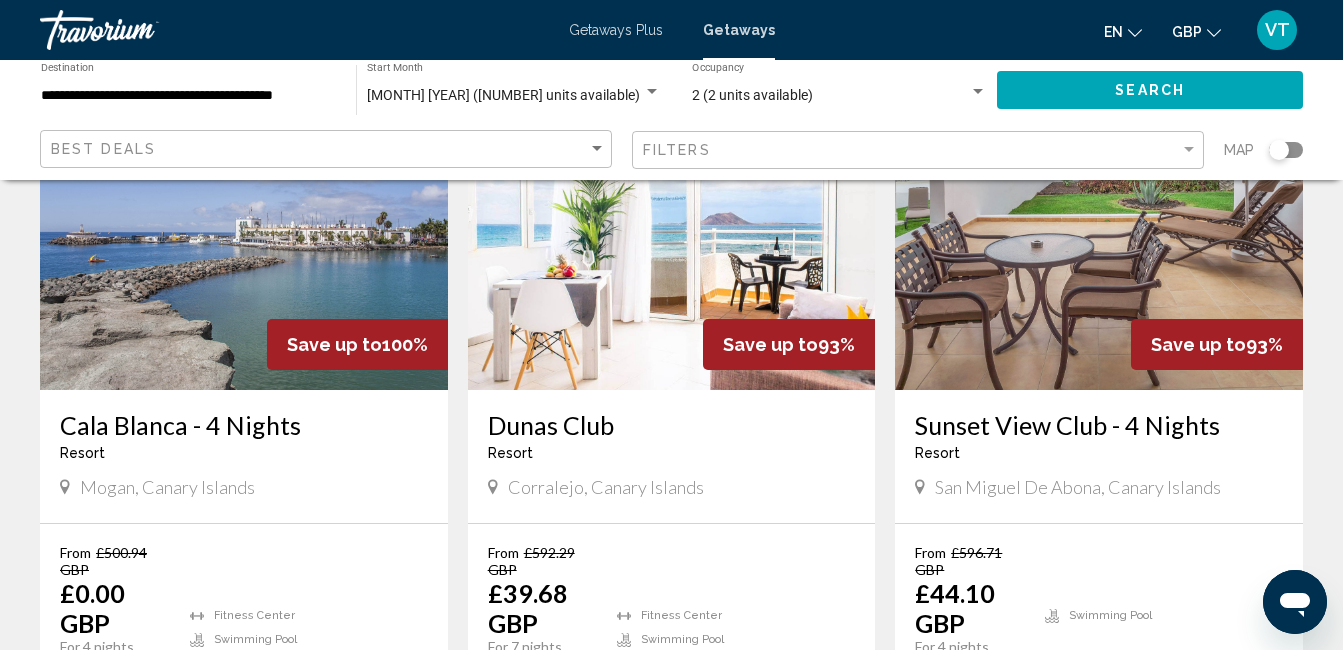 click at bounding box center [244, 230] 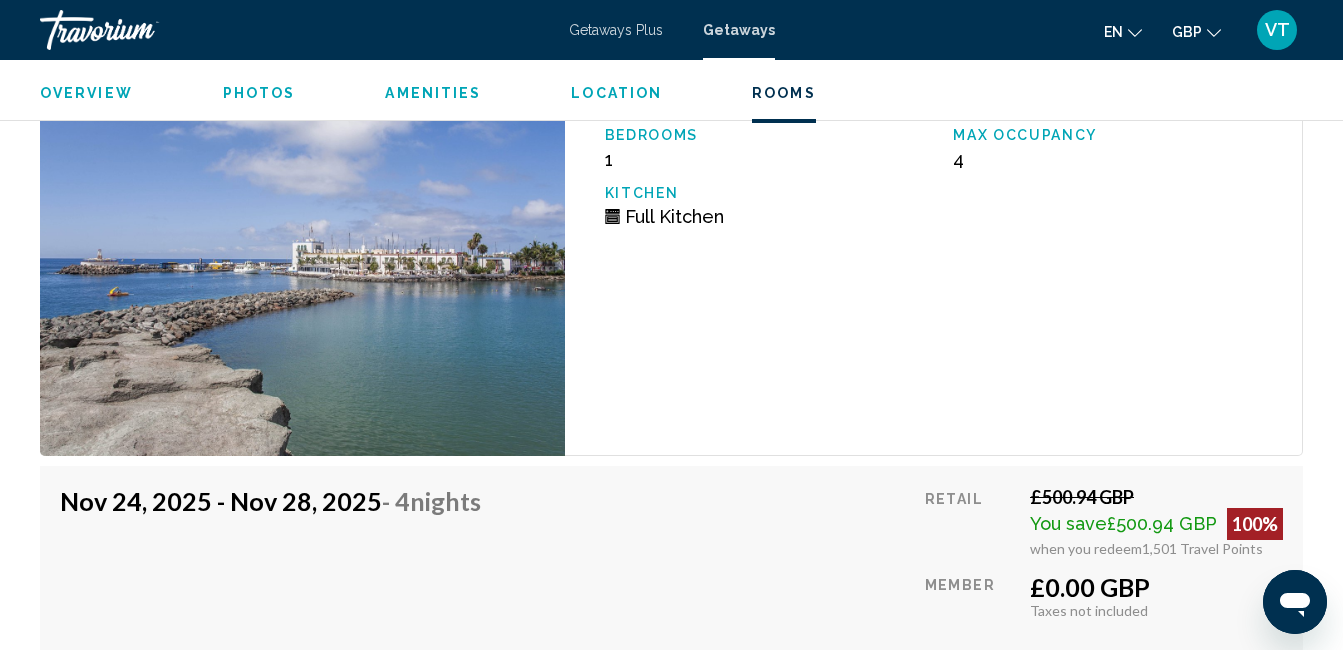 scroll, scrollTop: 4208, scrollLeft: 0, axis: vertical 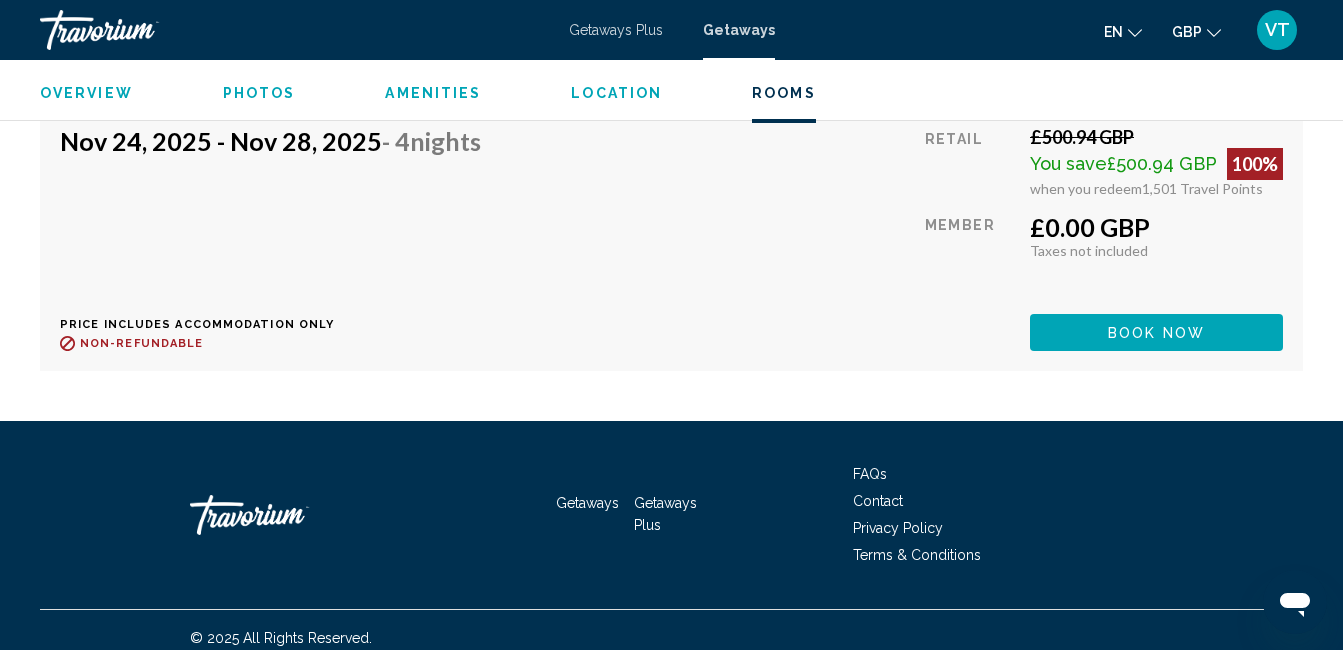 click on "Getaways Getaways Plus FAQs Contact Privacy Policy Terms & Conditions © 2025 All Rights Reserved." at bounding box center [671, 543] 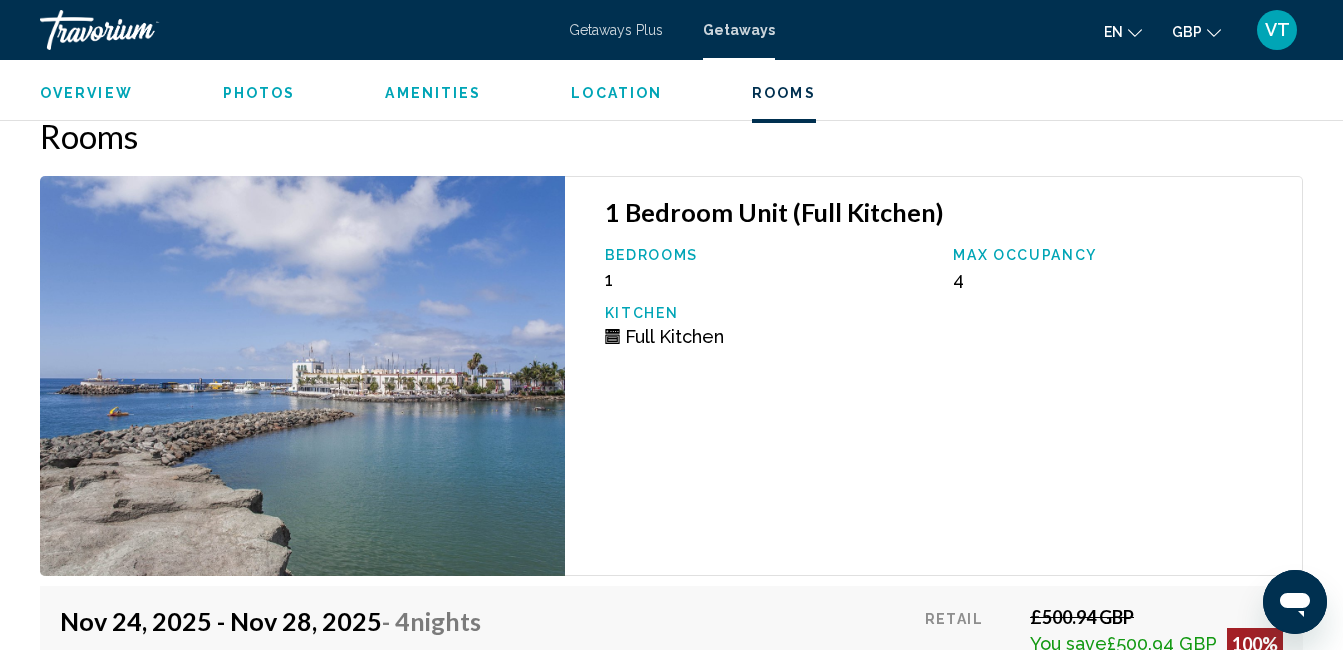 scroll, scrollTop: 3688, scrollLeft: 0, axis: vertical 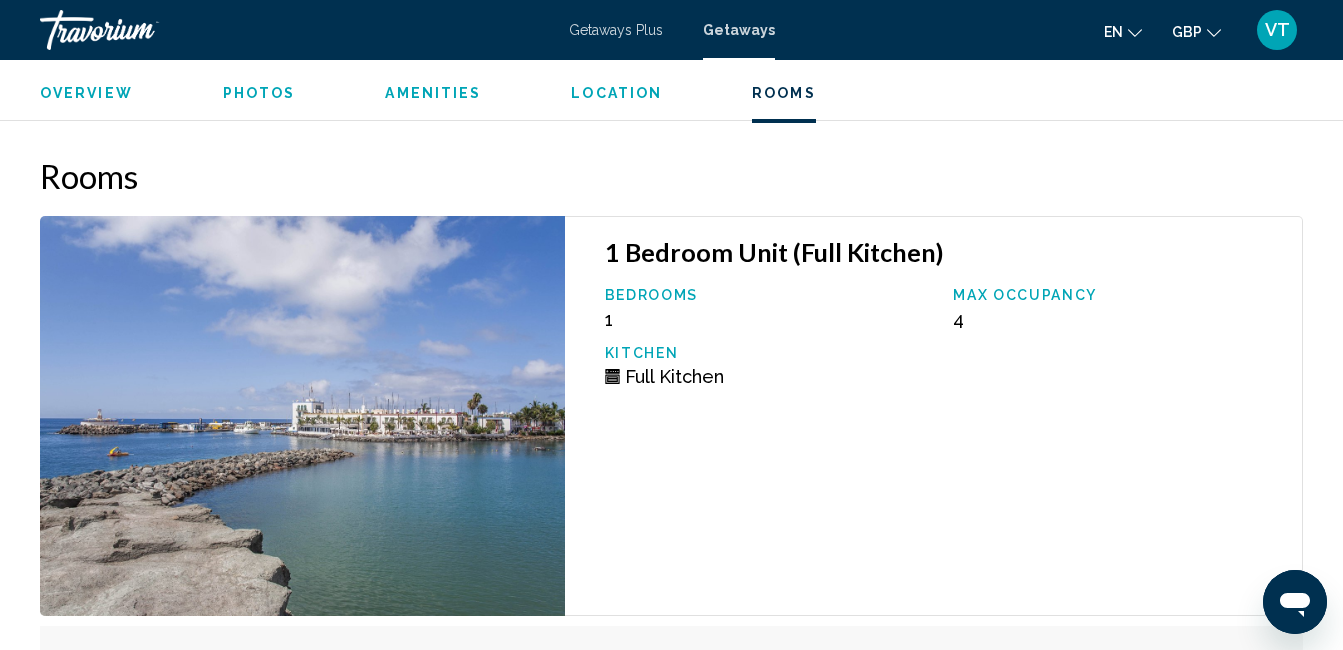 click on "Rooms" at bounding box center [671, 176] 